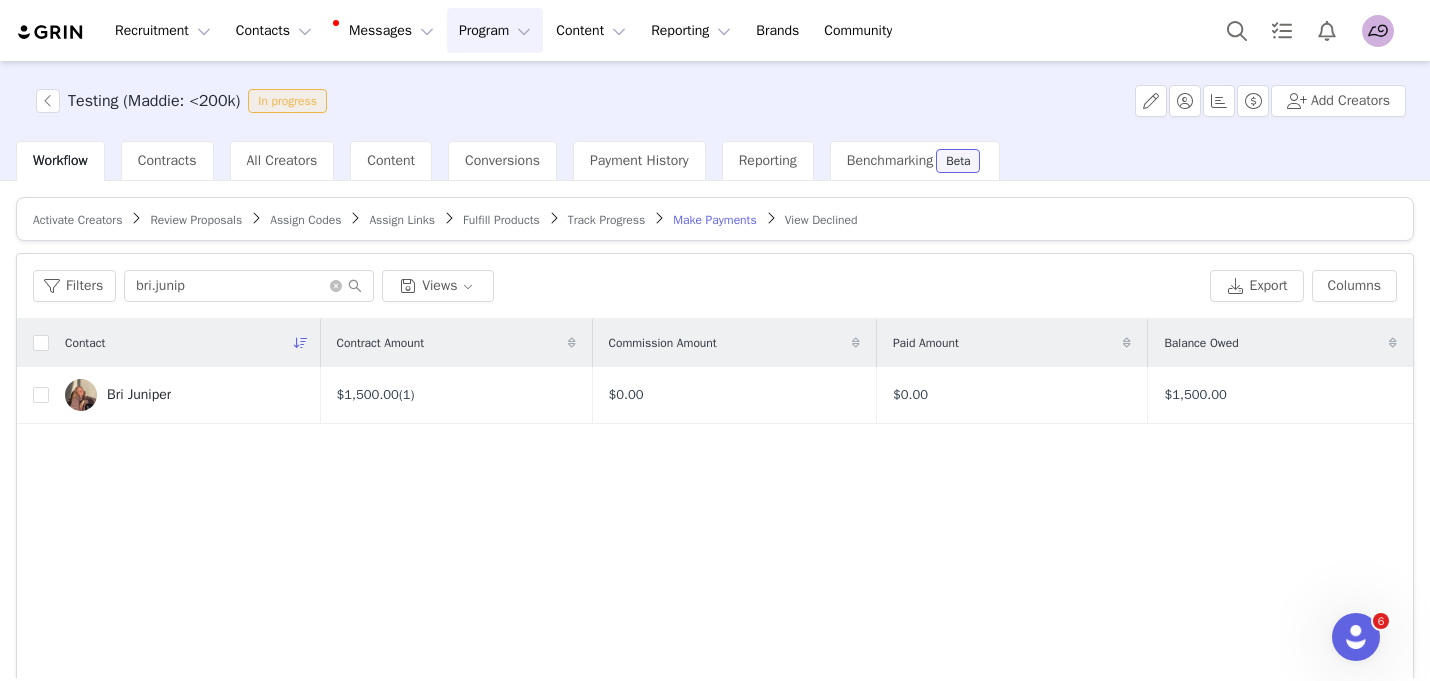 scroll, scrollTop: 0, scrollLeft: 0, axis: both 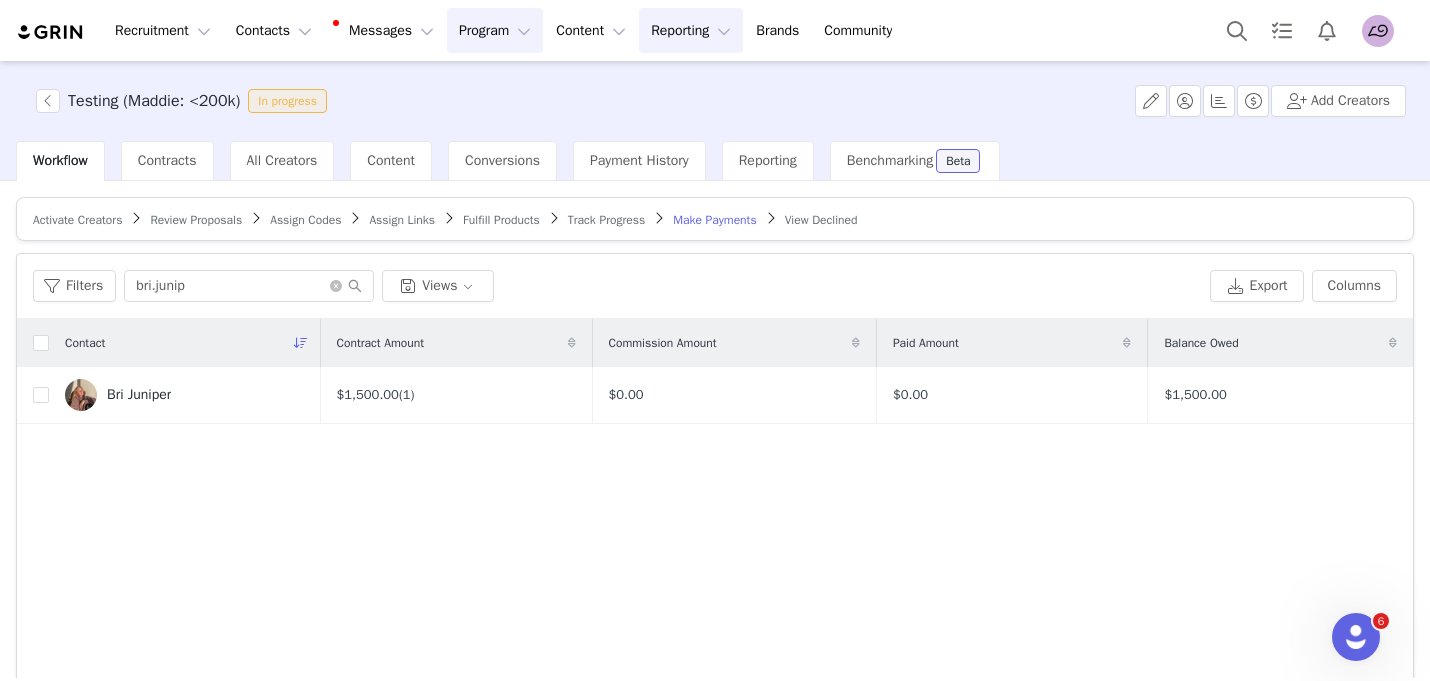 click on "Reporting Reporting" at bounding box center (691, 30) 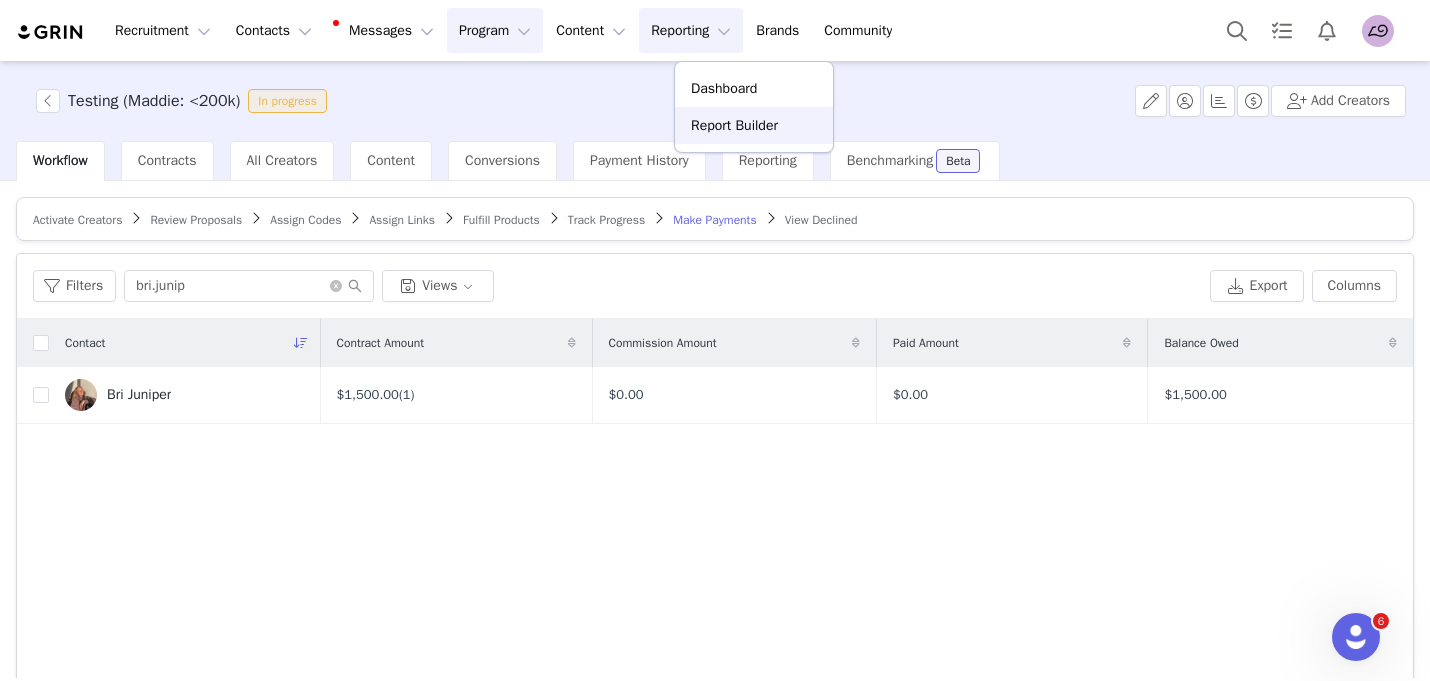 click on "Report Builder" at bounding box center [754, 125] 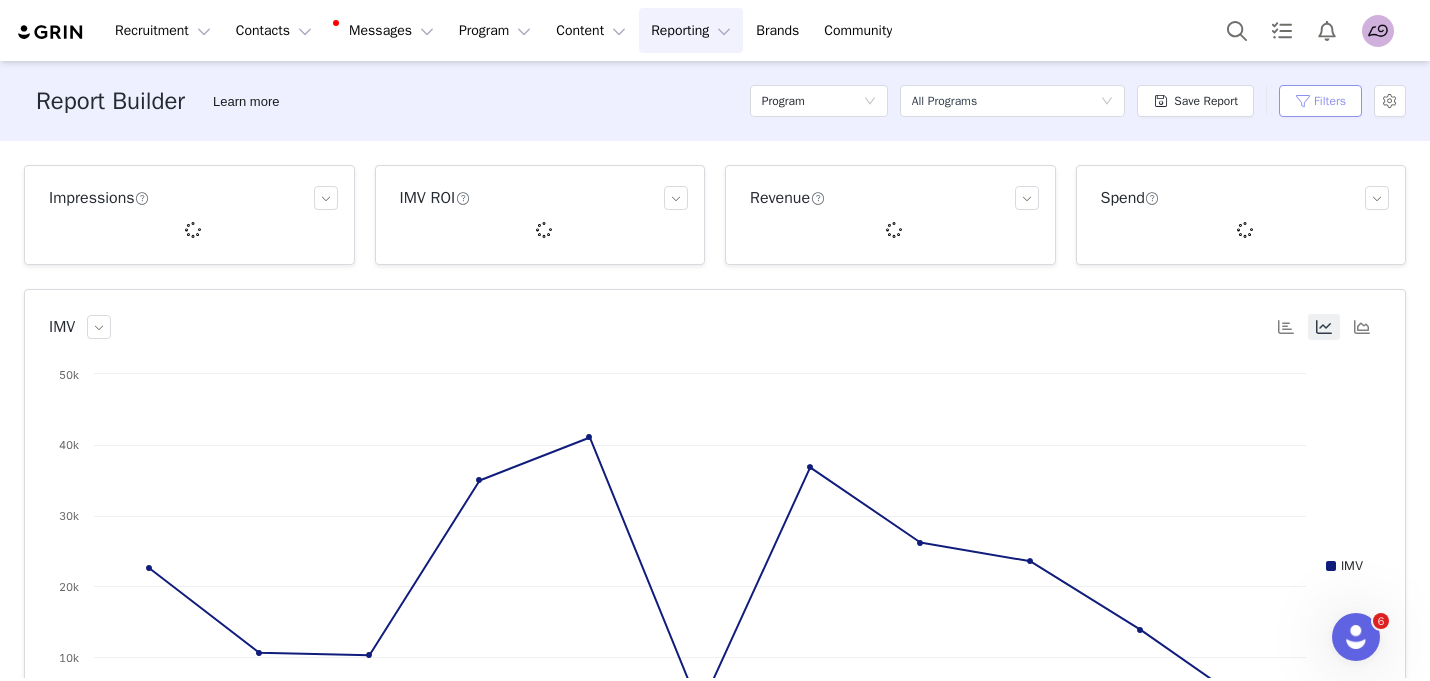 click on "Filters" at bounding box center (1320, 101) 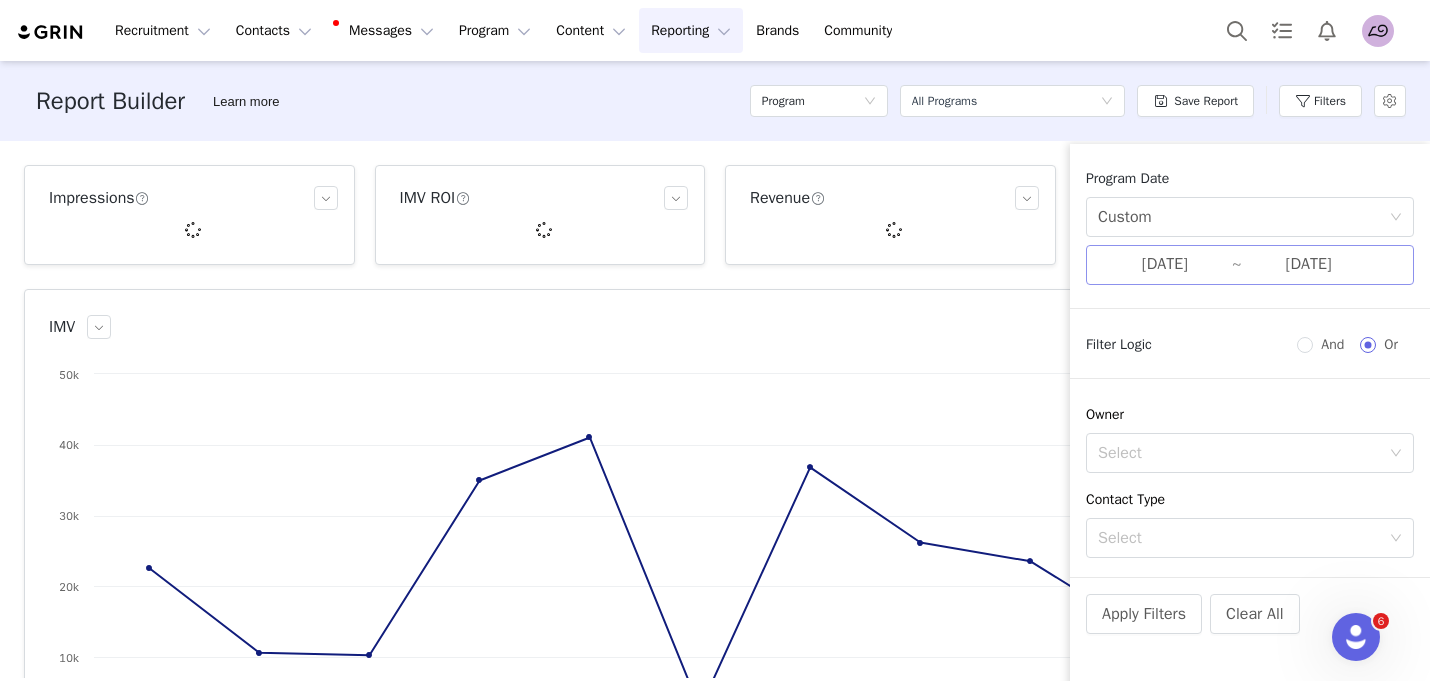 click on "09/01/2022" at bounding box center [1309, 265] 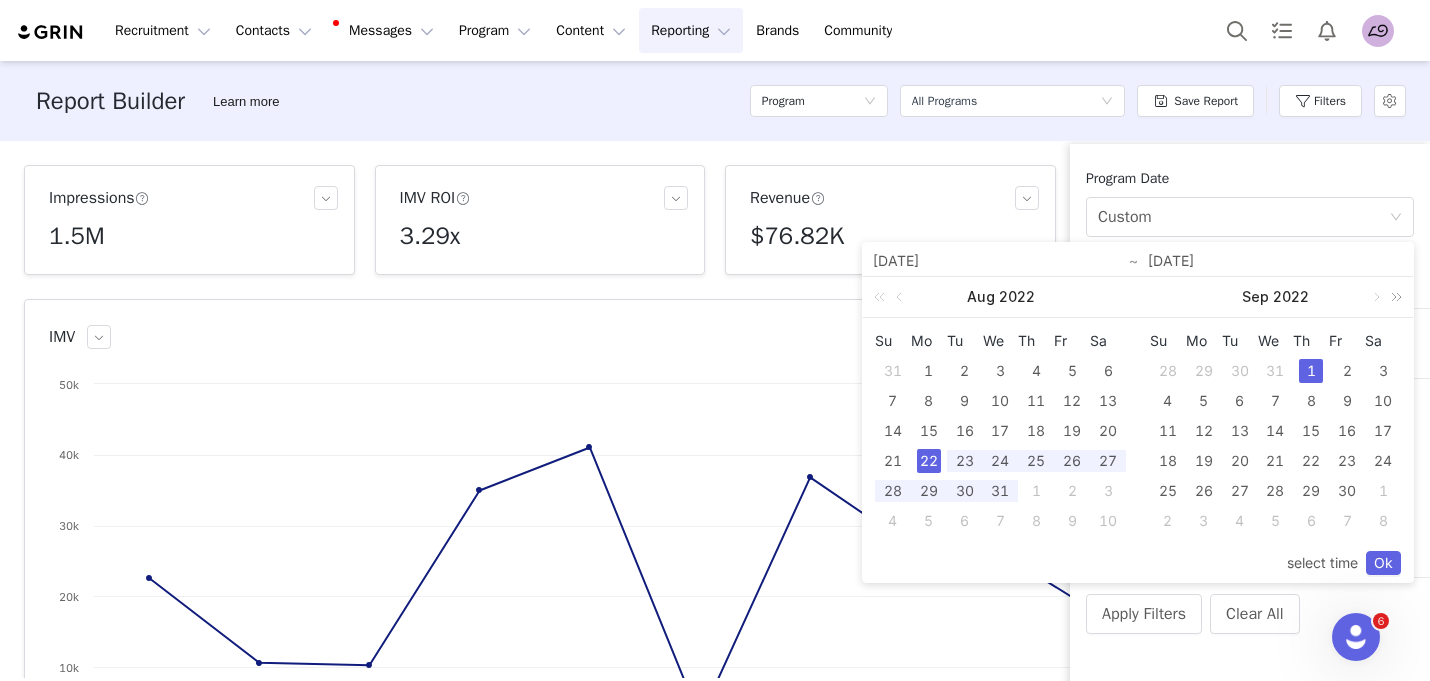 click at bounding box center [1393, 297] 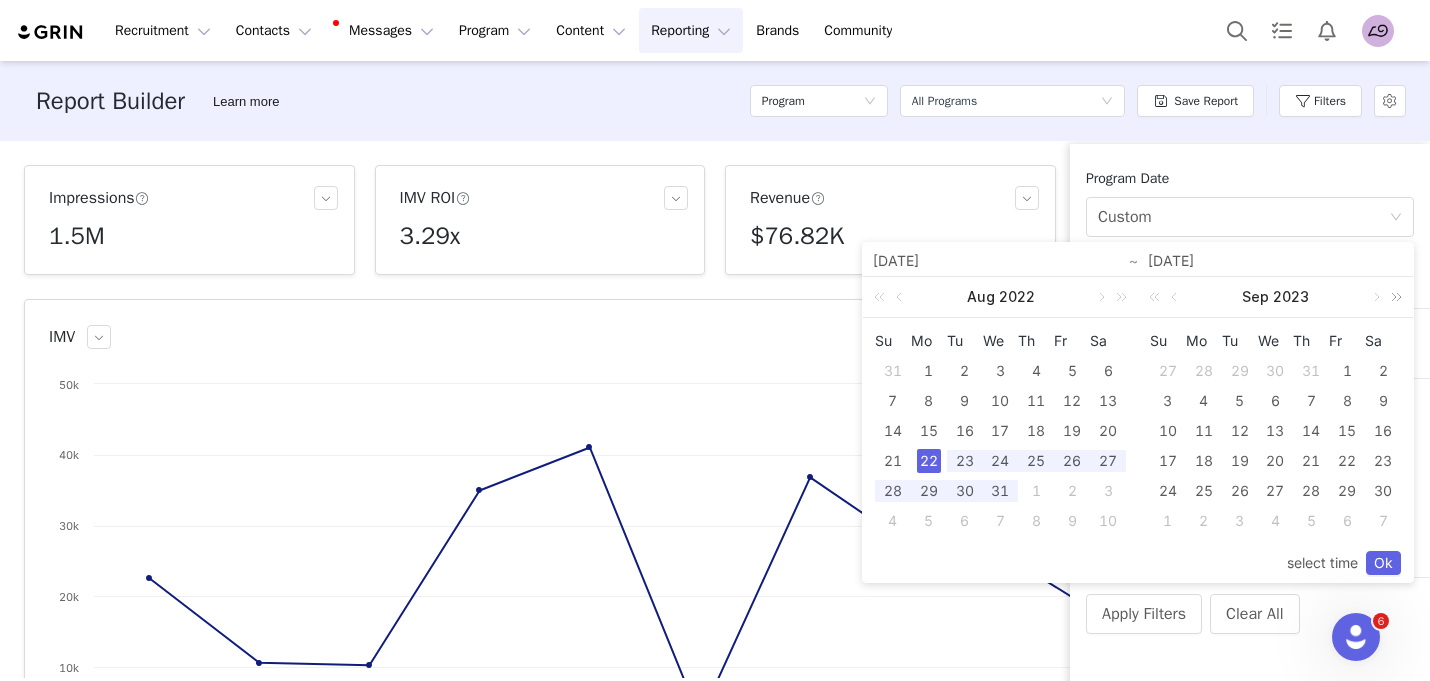 click at bounding box center [1393, 297] 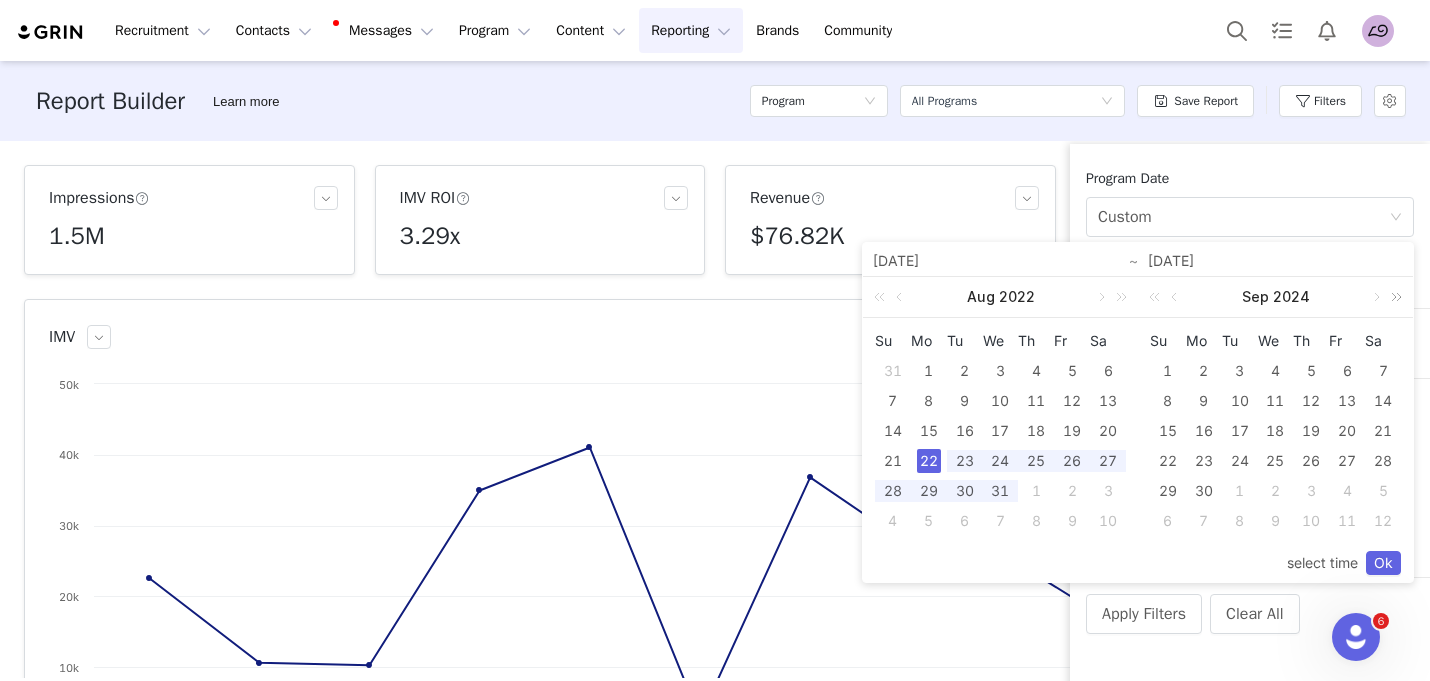 click at bounding box center [1393, 297] 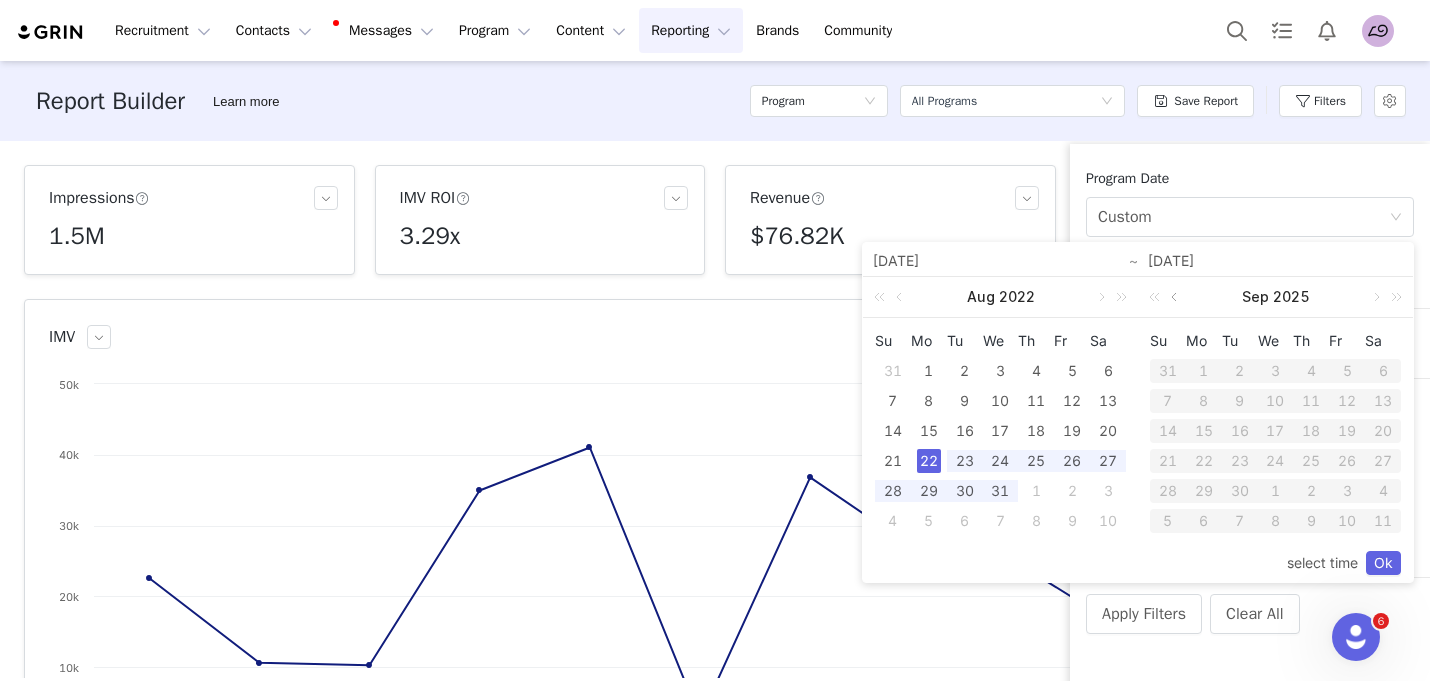 click at bounding box center (1176, 297) 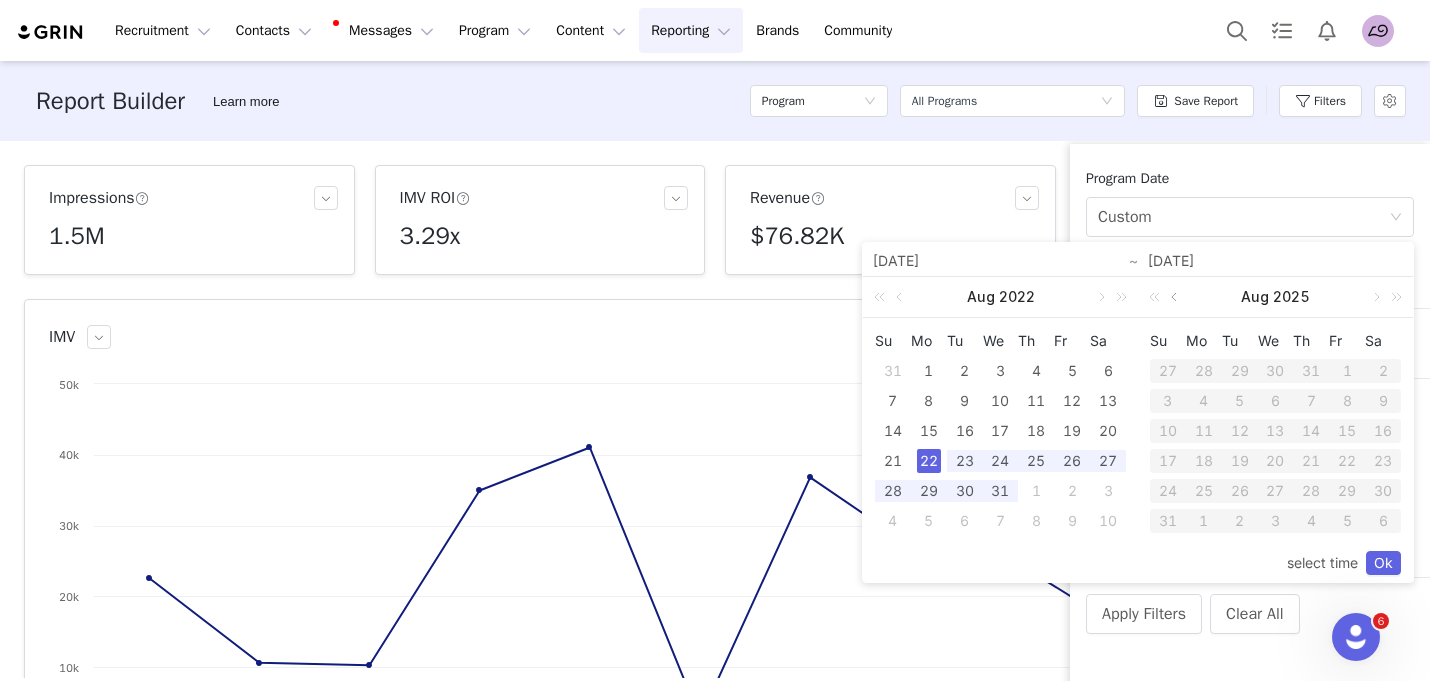 click at bounding box center (1176, 297) 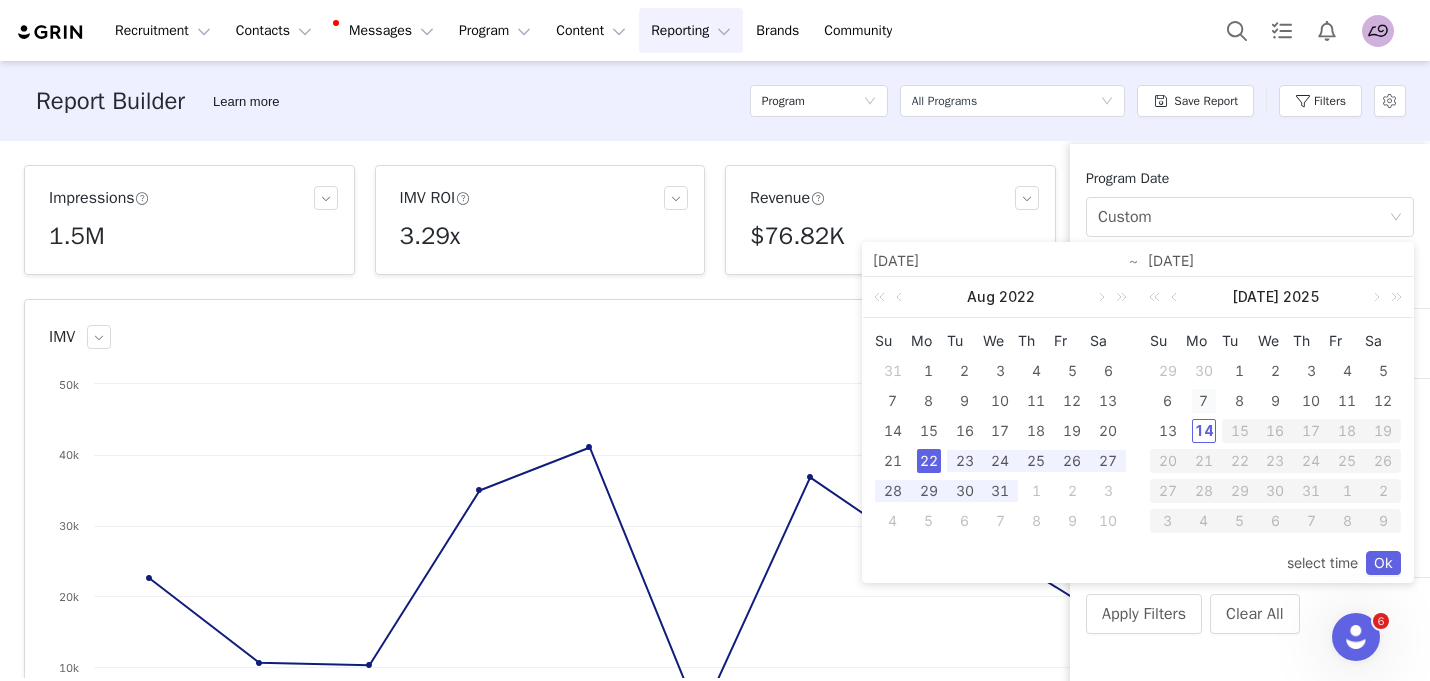 click on "7" at bounding box center [1204, 401] 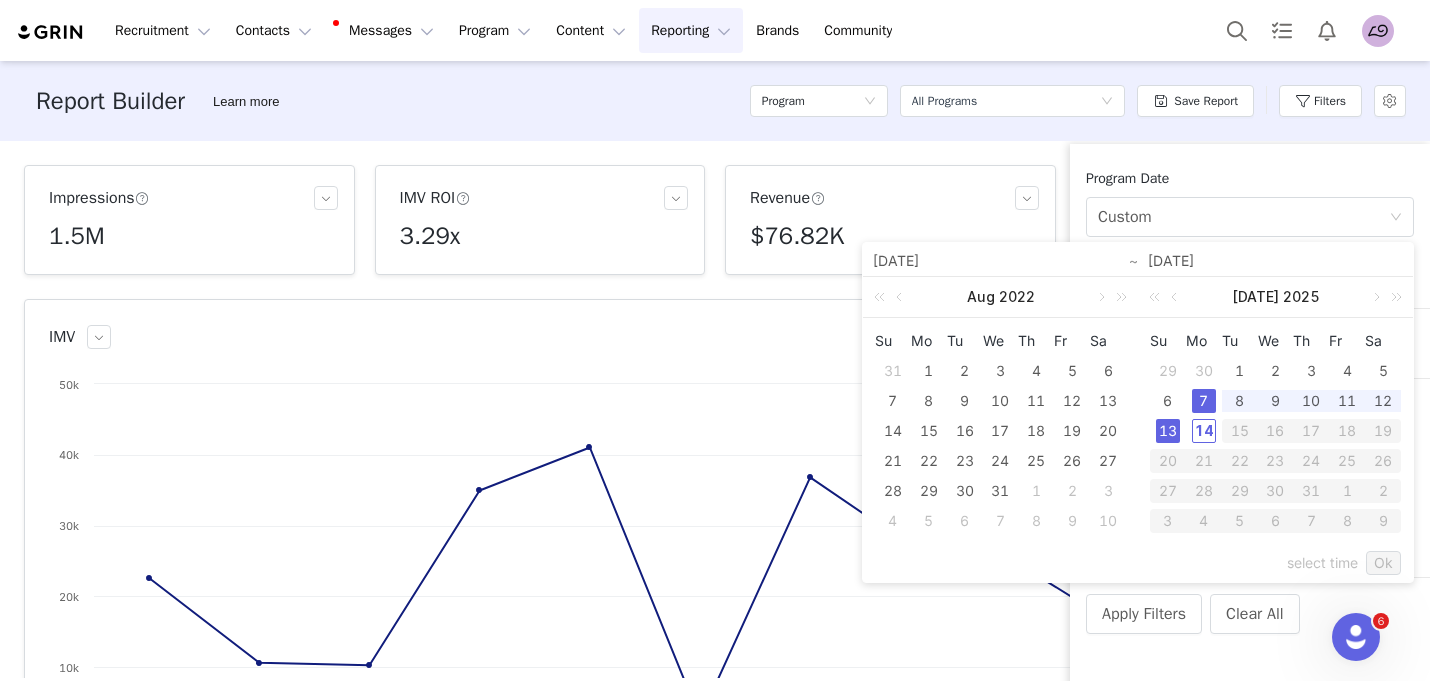 click on "13" at bounding box center [1168, 431] 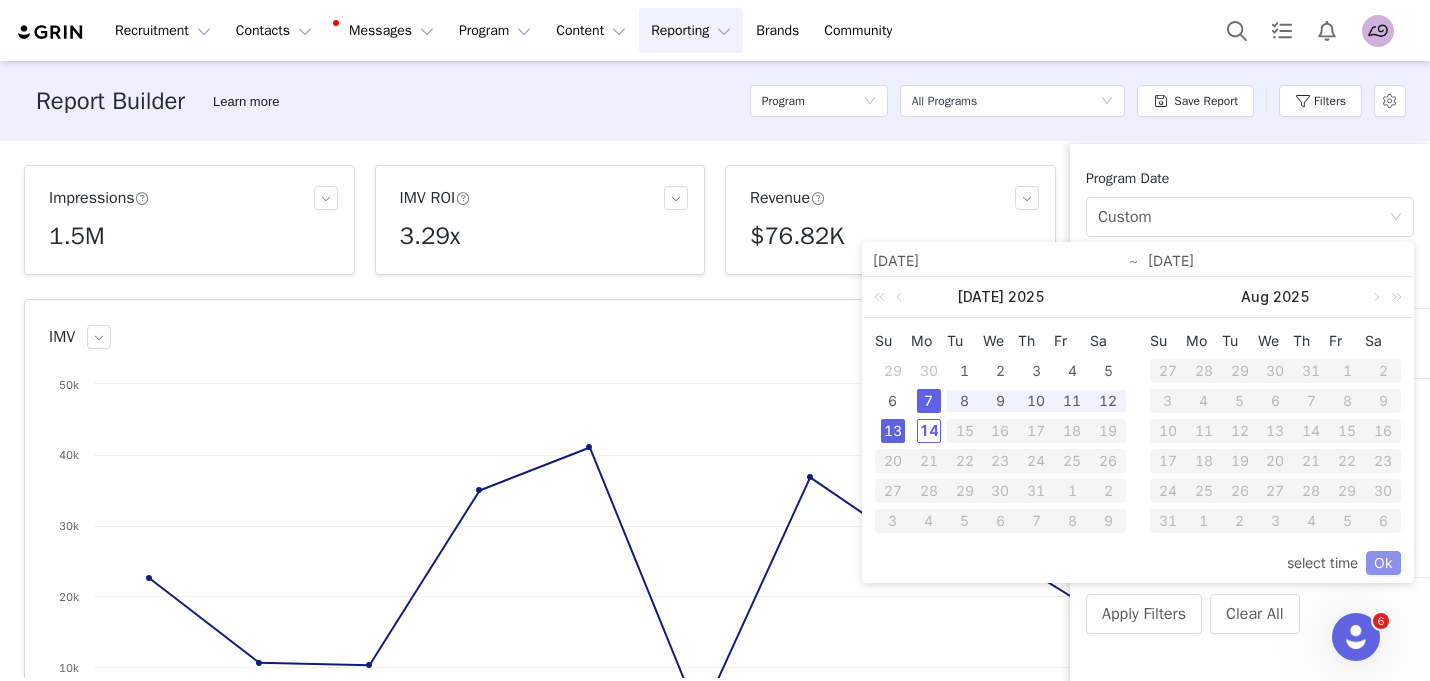 click on "Ok" at bounding box center [1383, 563] 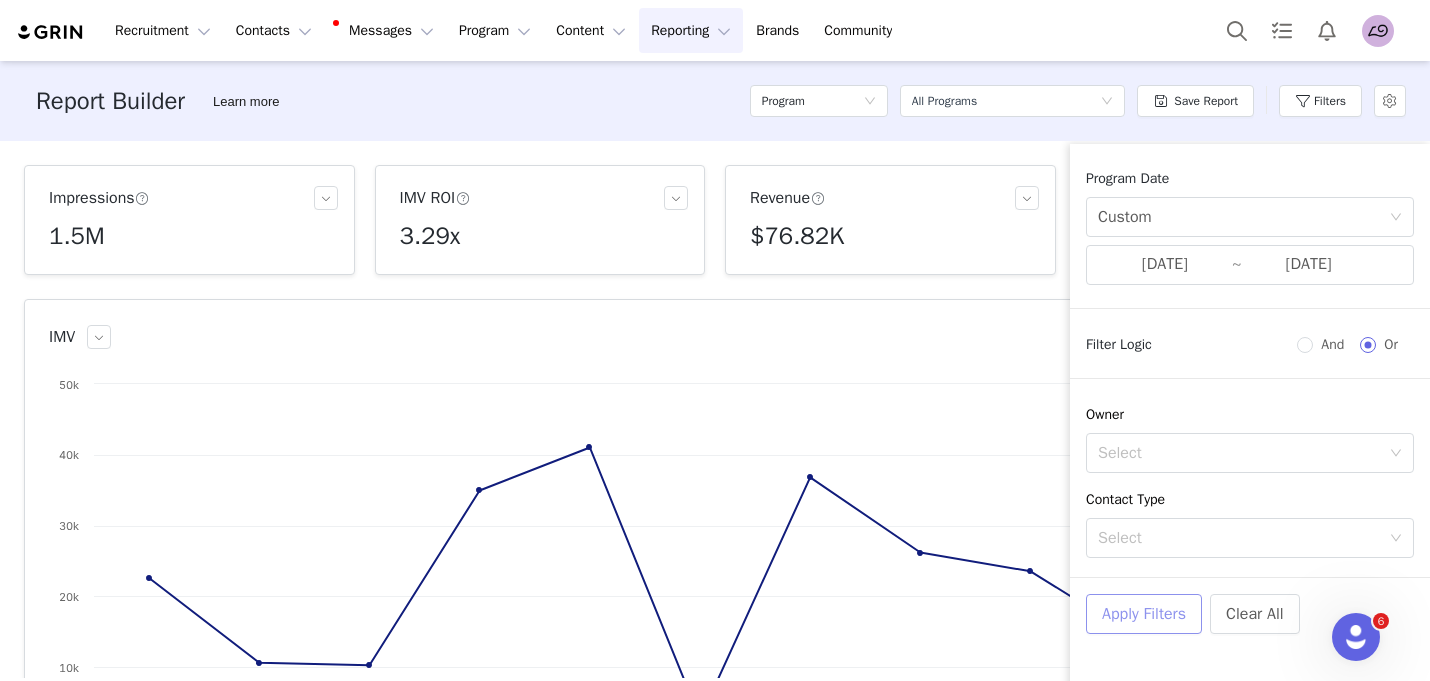 click on "Apply Filters" at bounding box center (1144, 614) 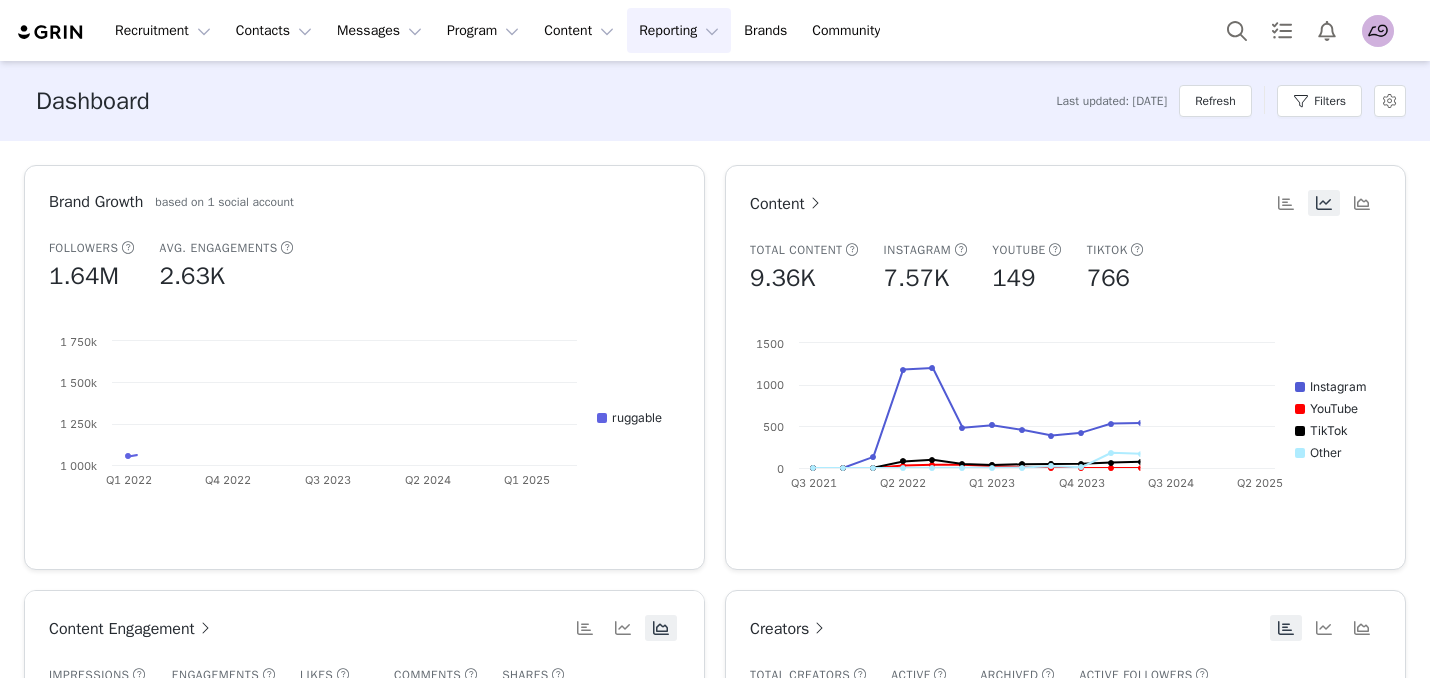 scroll, scrollTop: 0, scrollLeft: 0, axis: both 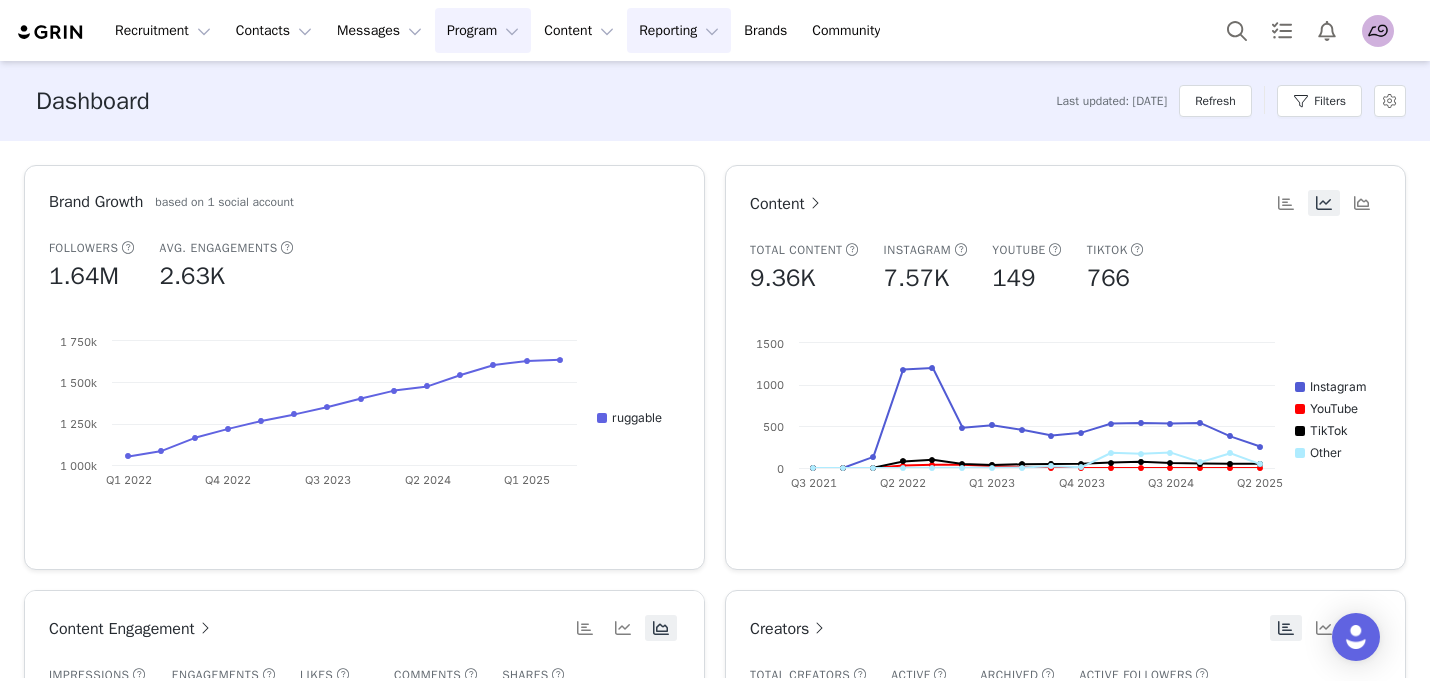click on "Program Program" at bounding box center (483, 30) 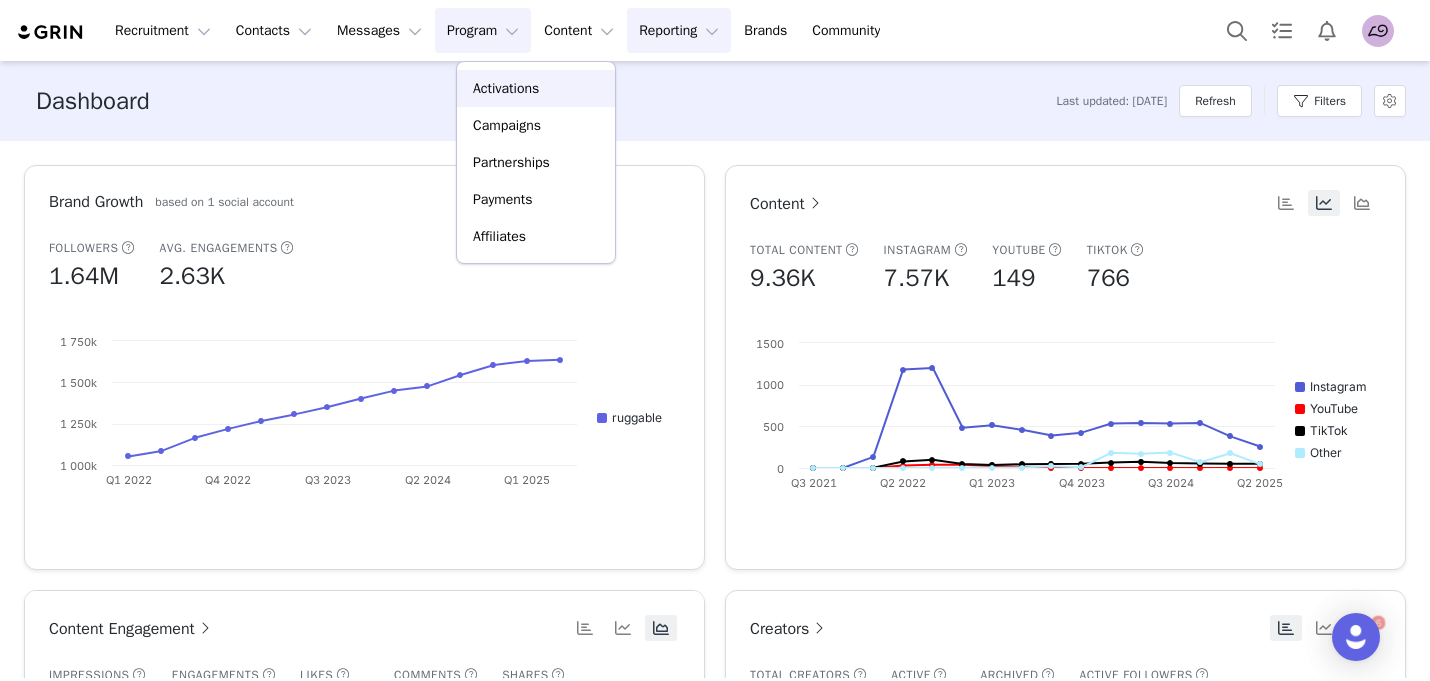 scroll, scrollTop: 0, scrollLeft: 0, axis: both 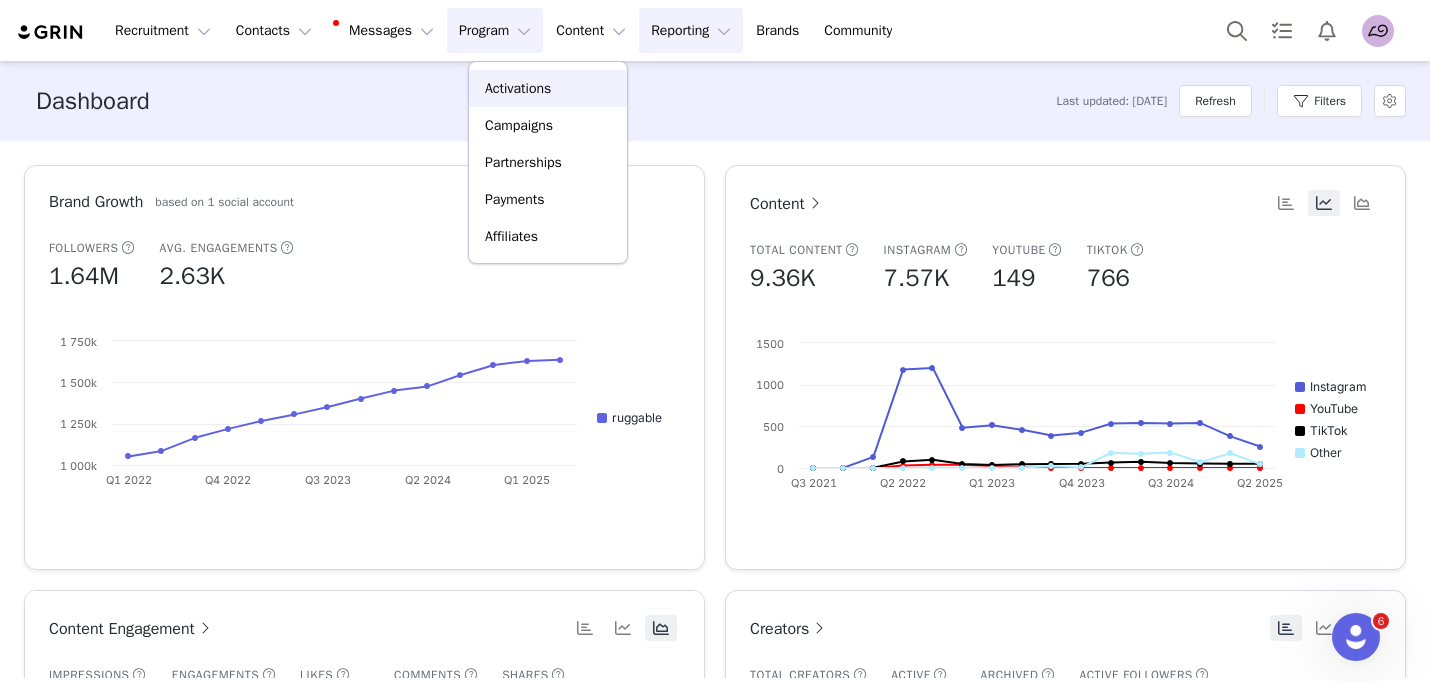 click on "Activations" at bounding box center [518, 88] 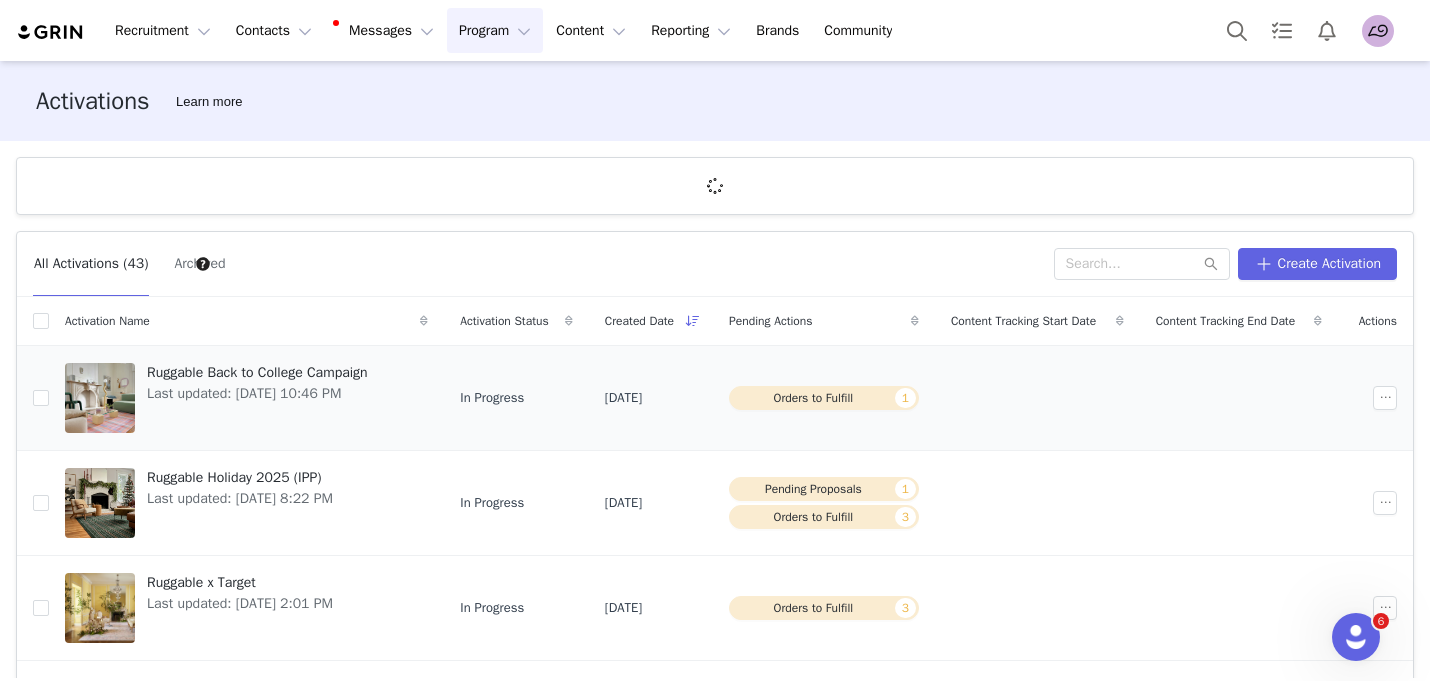 click on "Ruggable Back to College Campaign" at bounding box center (257, 372) 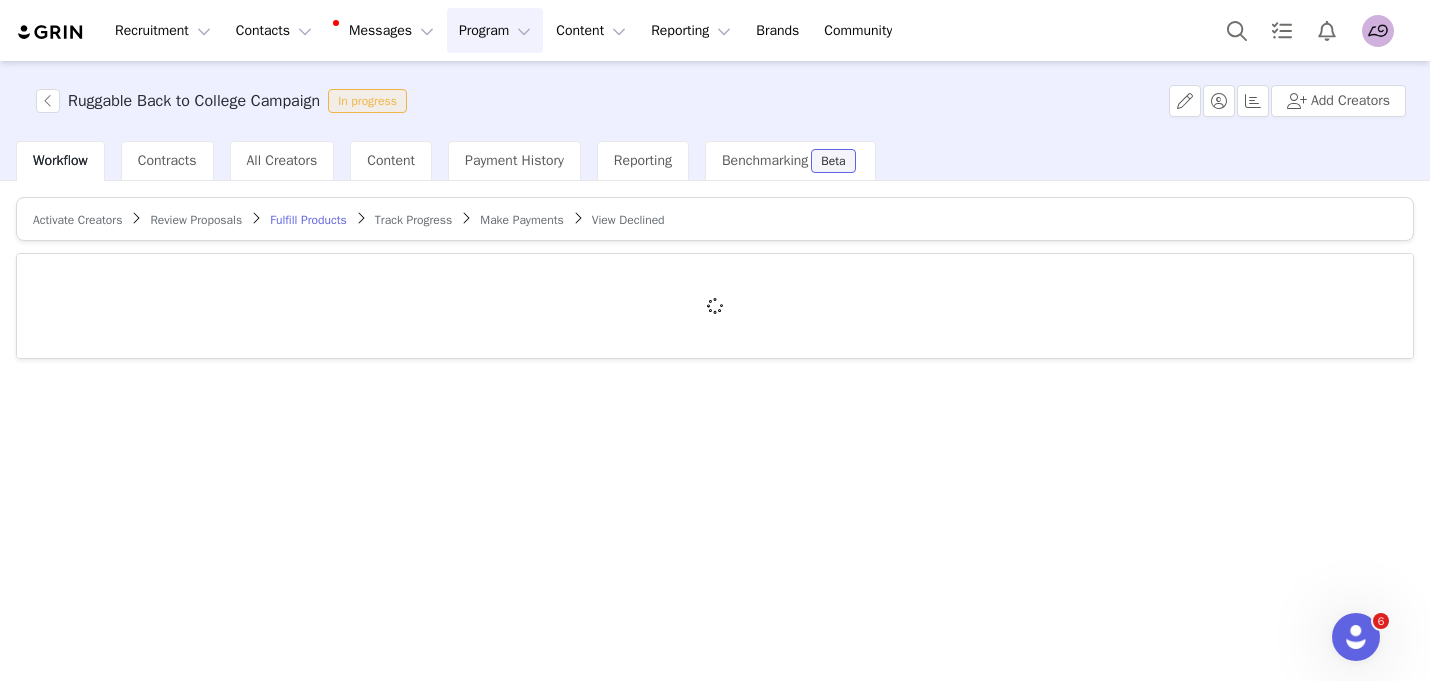 click on "Review Proposals" at bounding box center (196, 220) 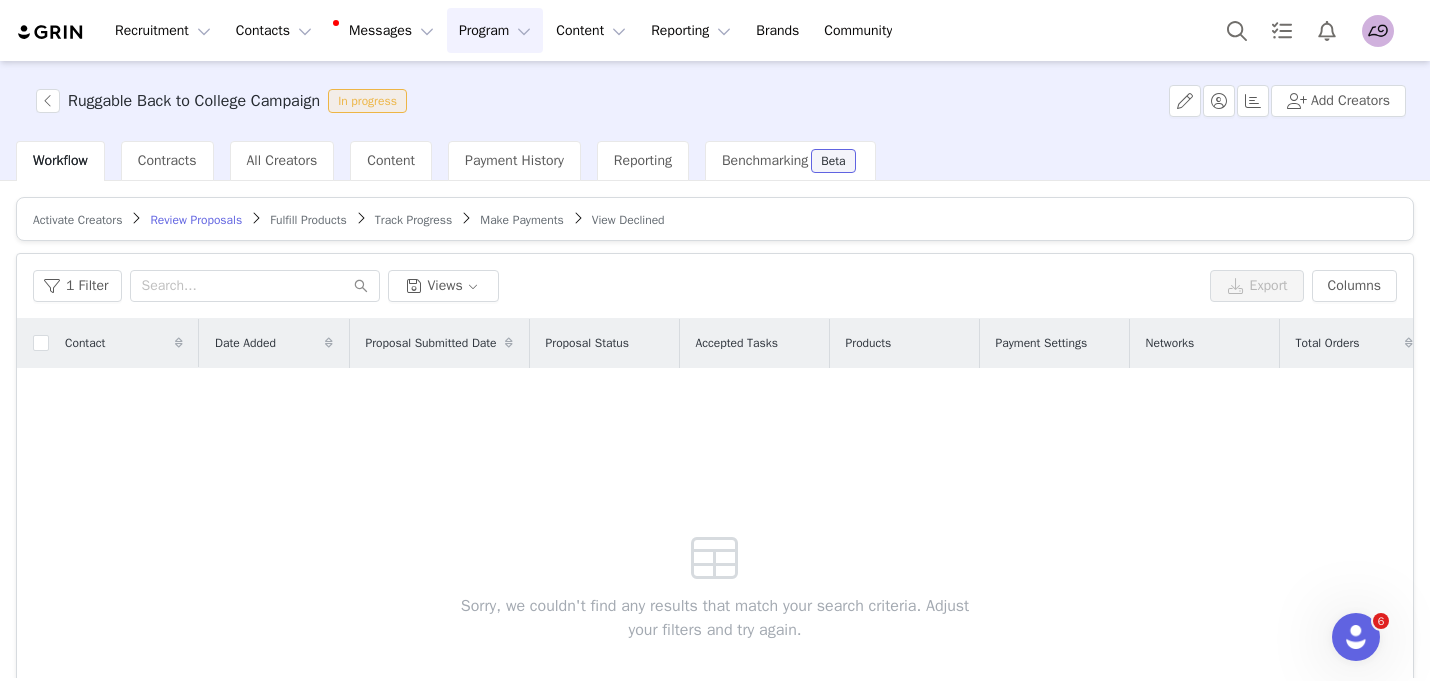 click on "Activate Creators" at bounding box center (77, 220) 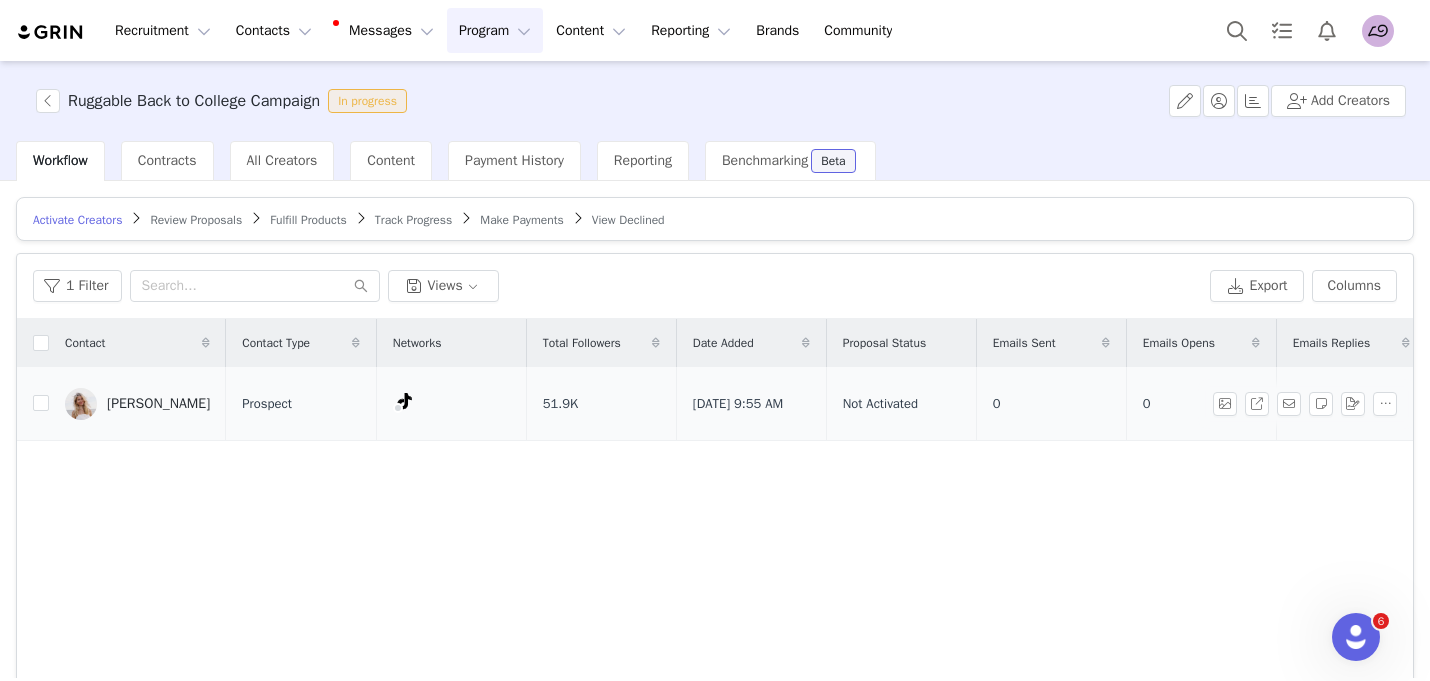 click on "[PERSON_NAME]" at bounding box center [158, 404] 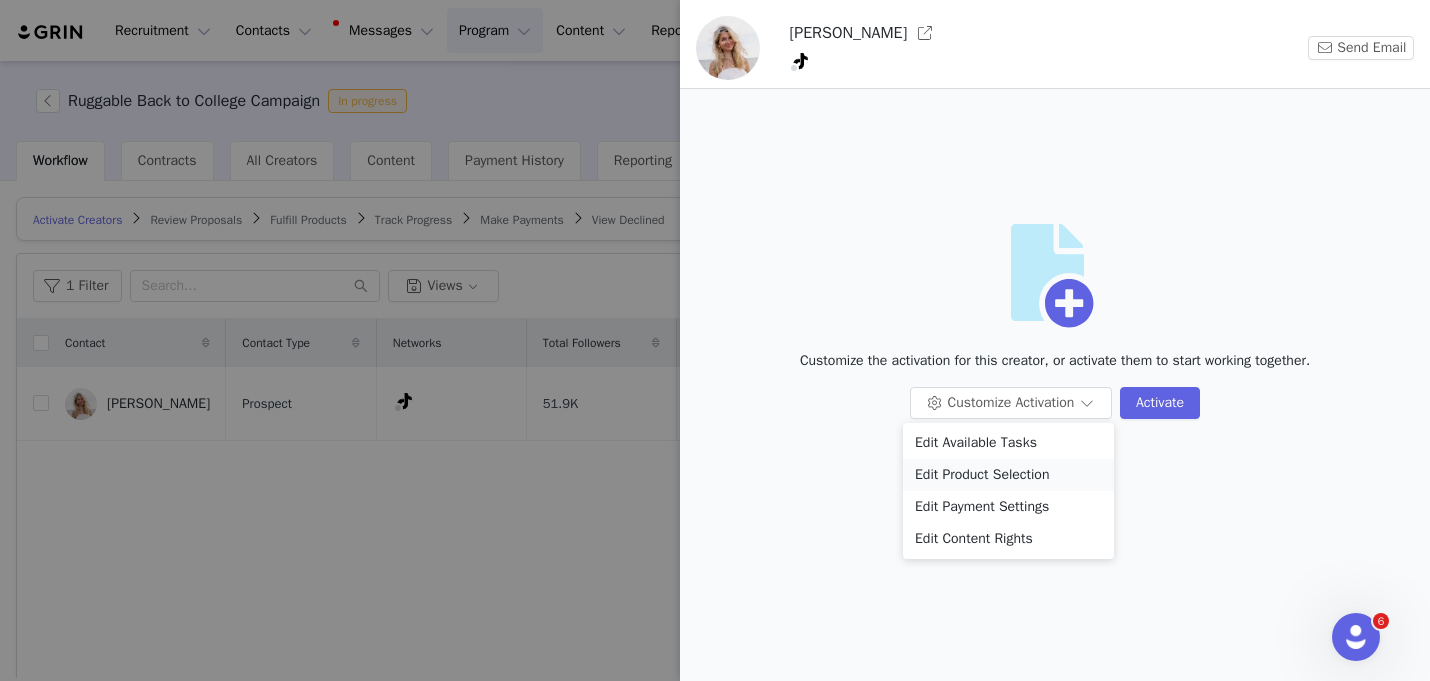 click on "Edit Product Selection" at bounding box center (1008, 475) 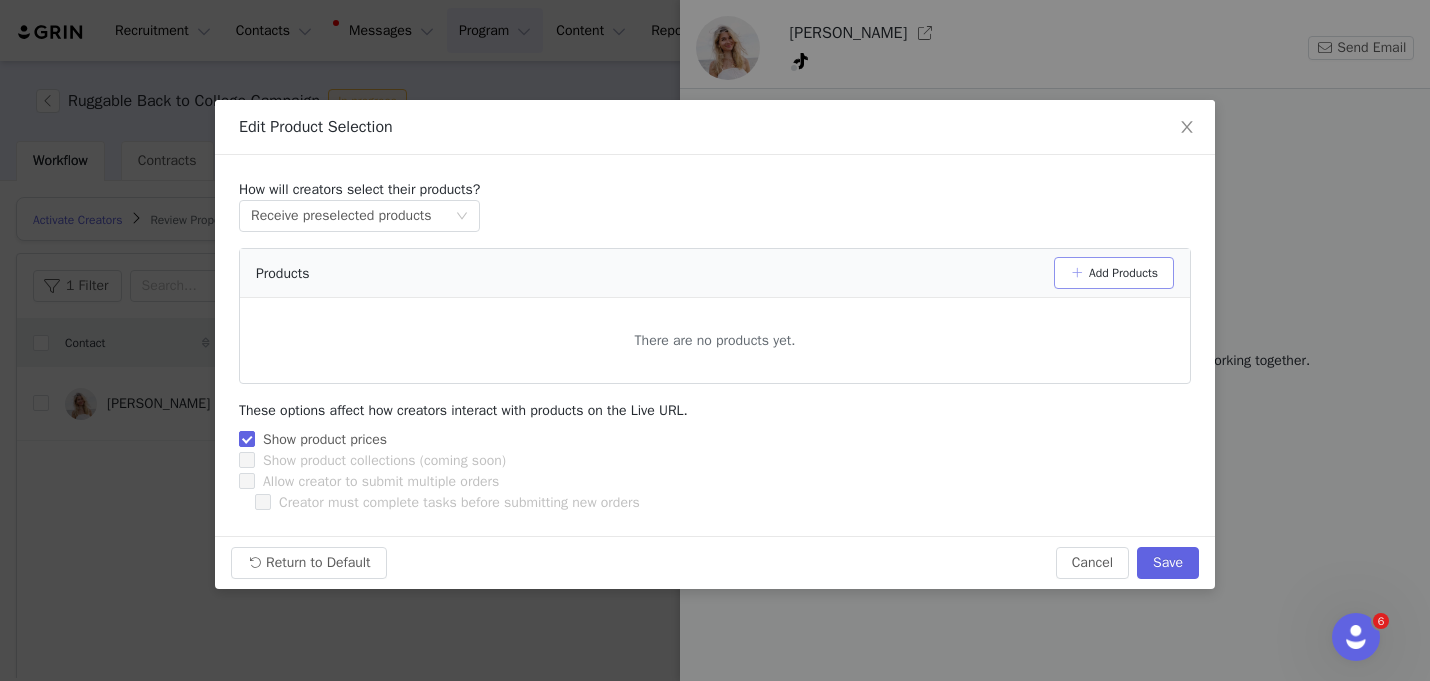 click on "Add Products" at bounding box center (1114, 273) 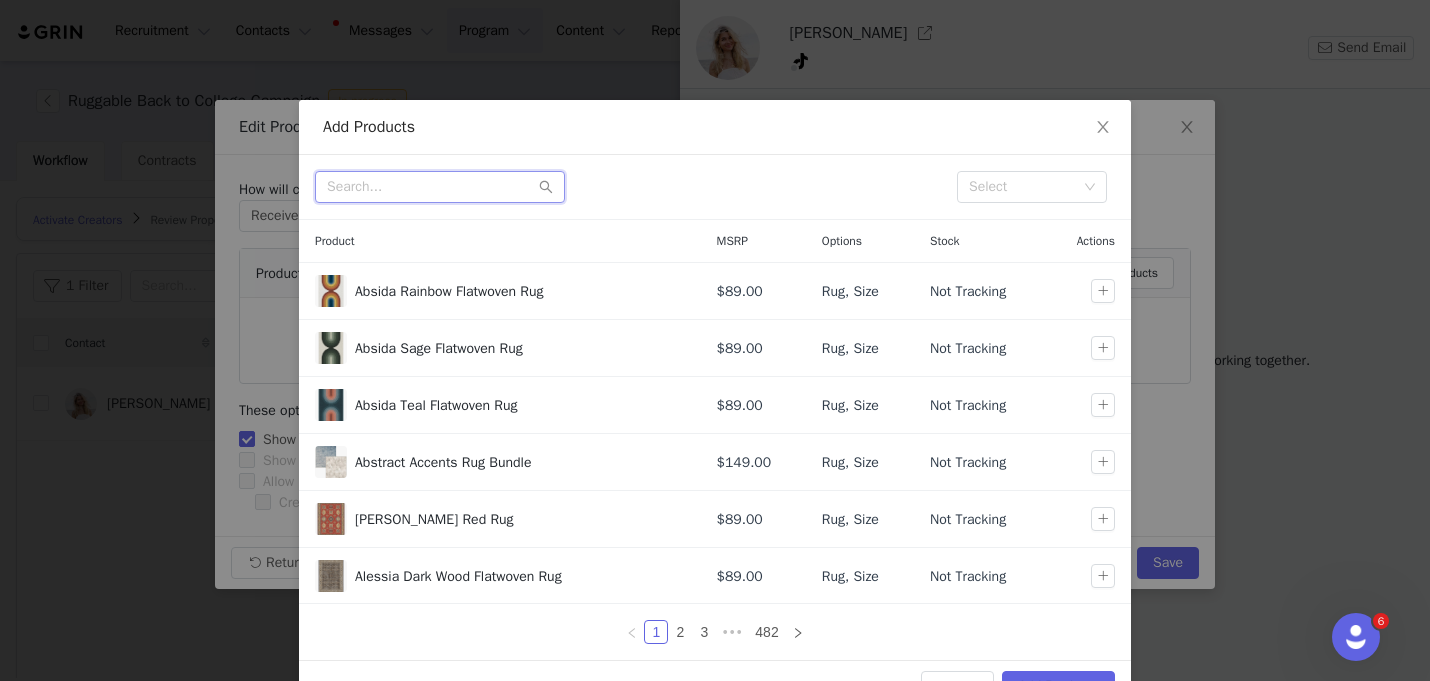 click at bounding box center (440, 187) 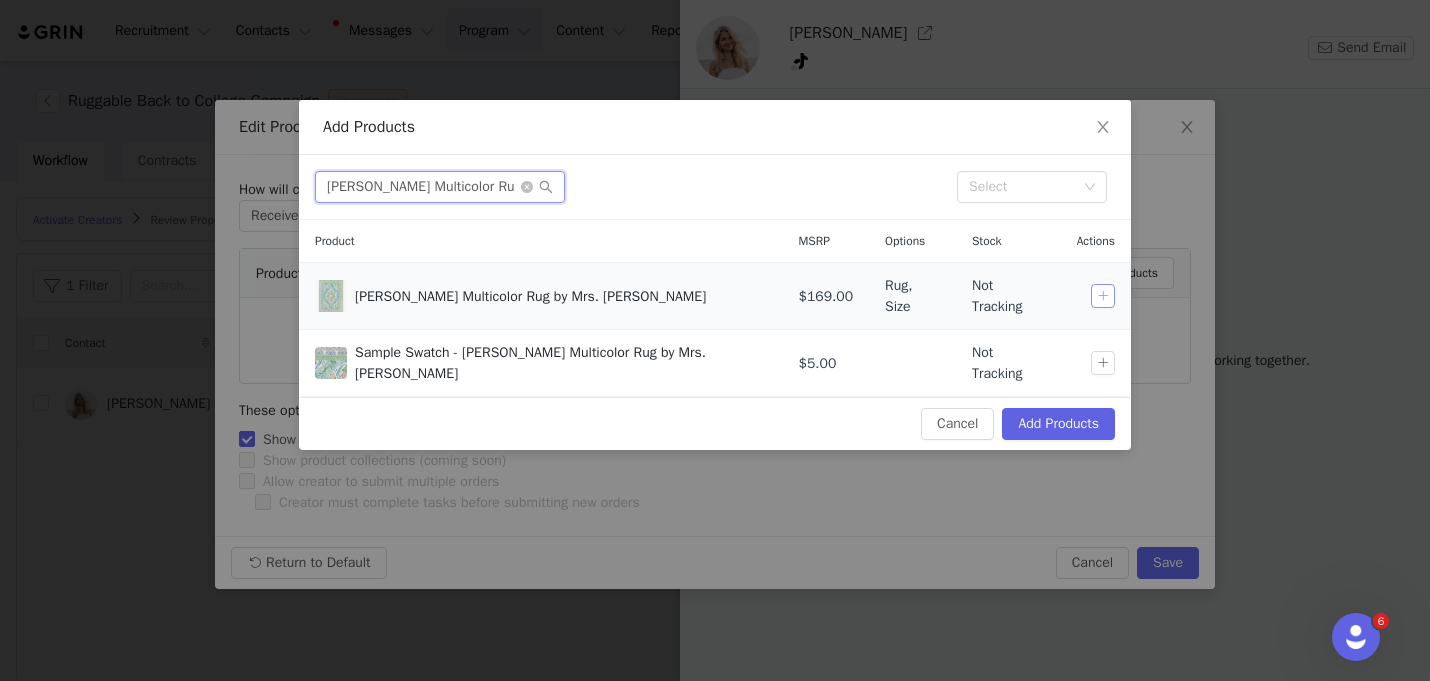 type on "[PERSON_NAME] Multicolor Rug" 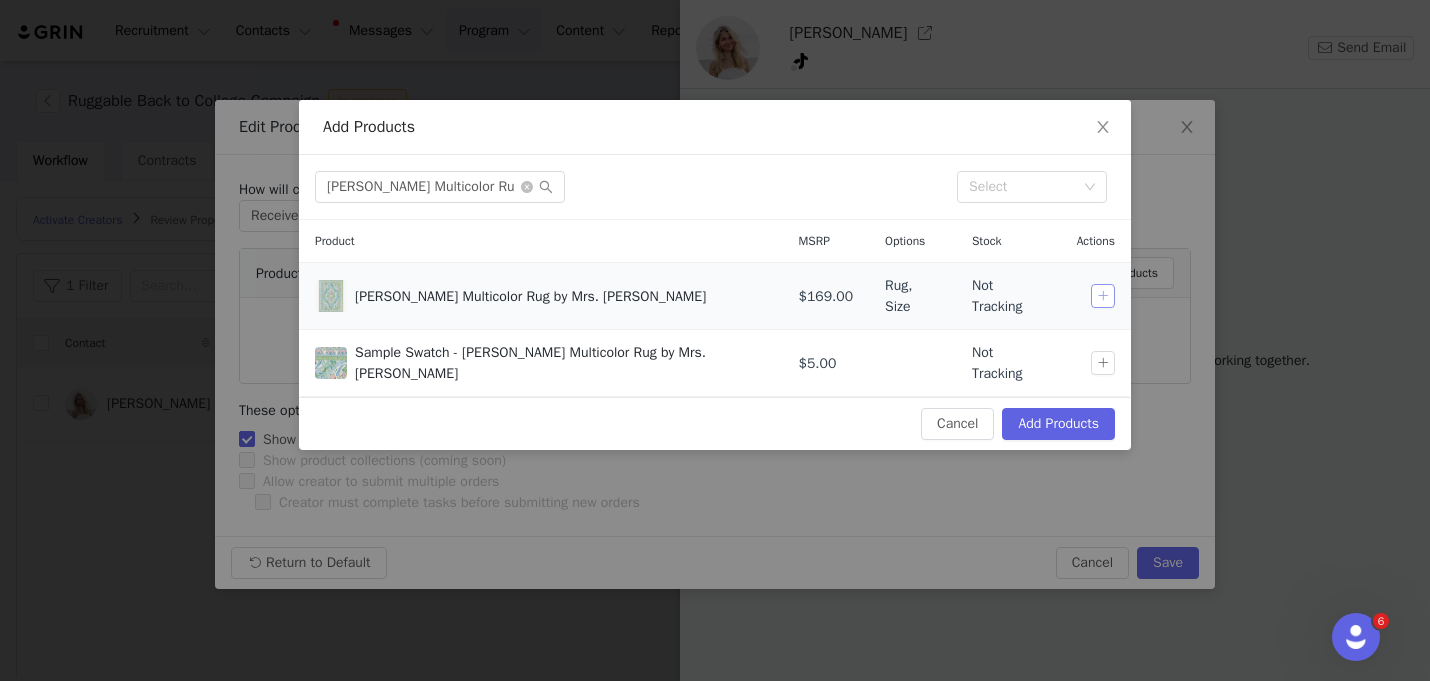 click at bounding box center [1103, 296] 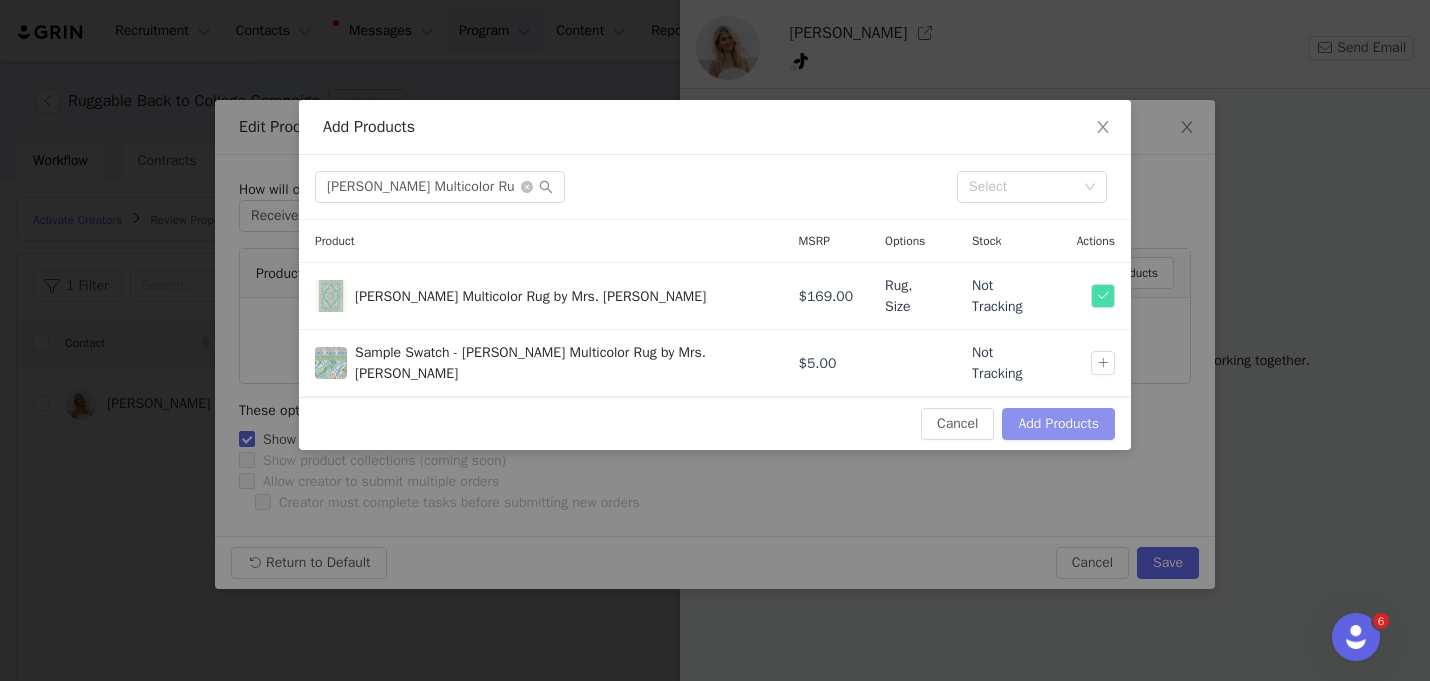 click on "Add Products" at bounding box center [1058, 424] 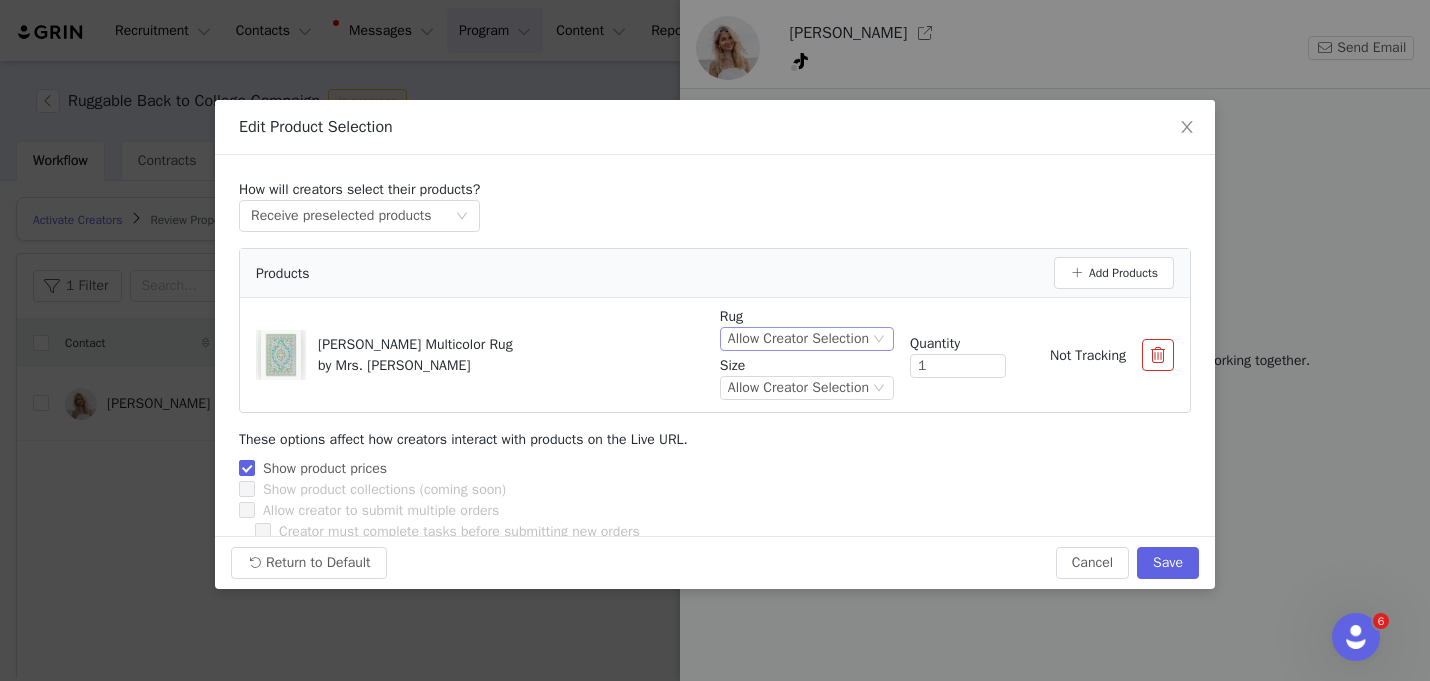 click on "Allow Creator Selection" at bounding box center [798, 339] 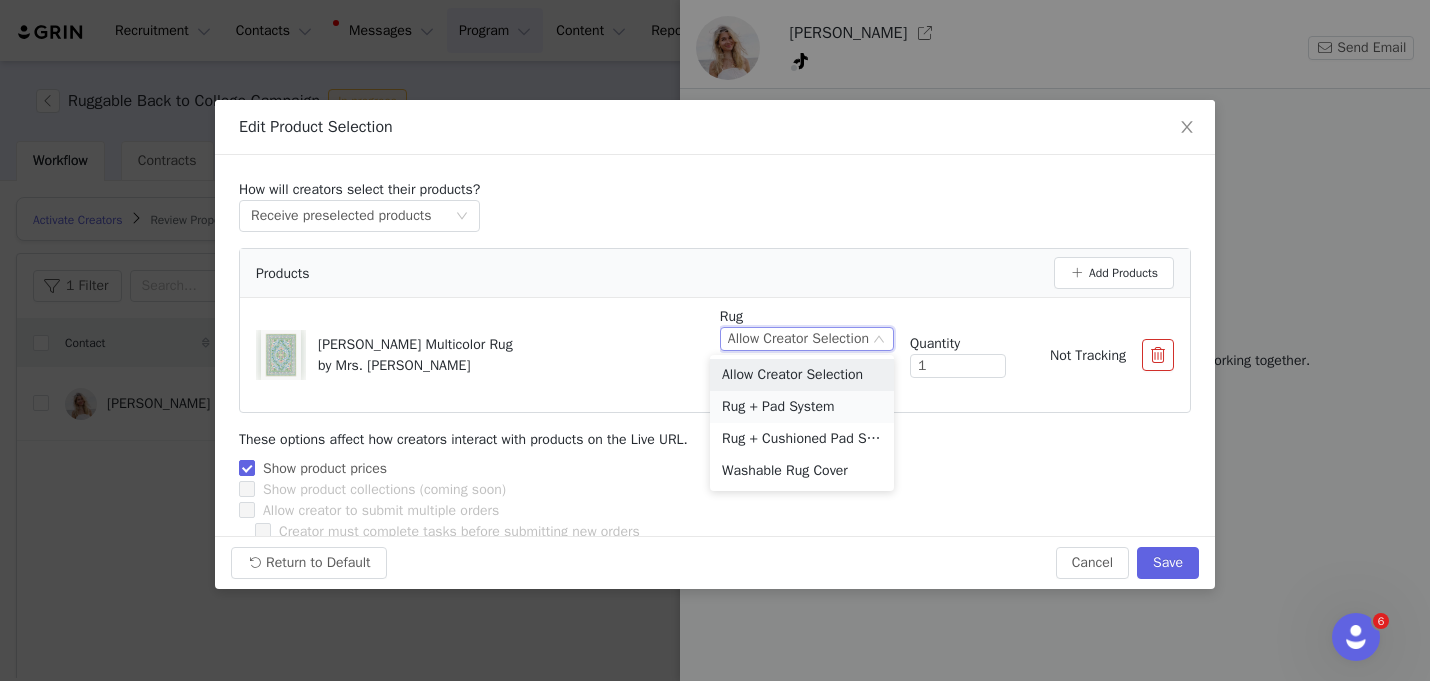 click on "Rug + Pad System" at bounding box center (802, 407) 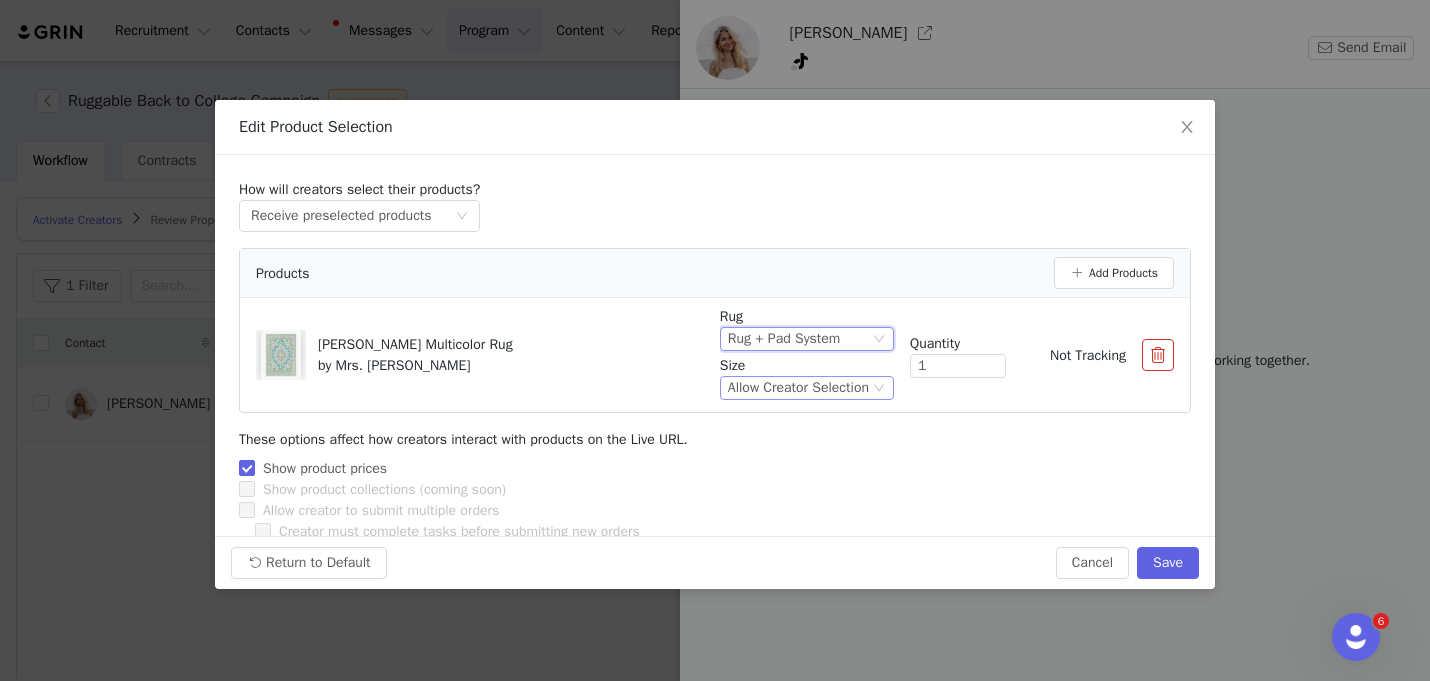 click on "Allow Creator Selection" at bounding box center (798, 388) 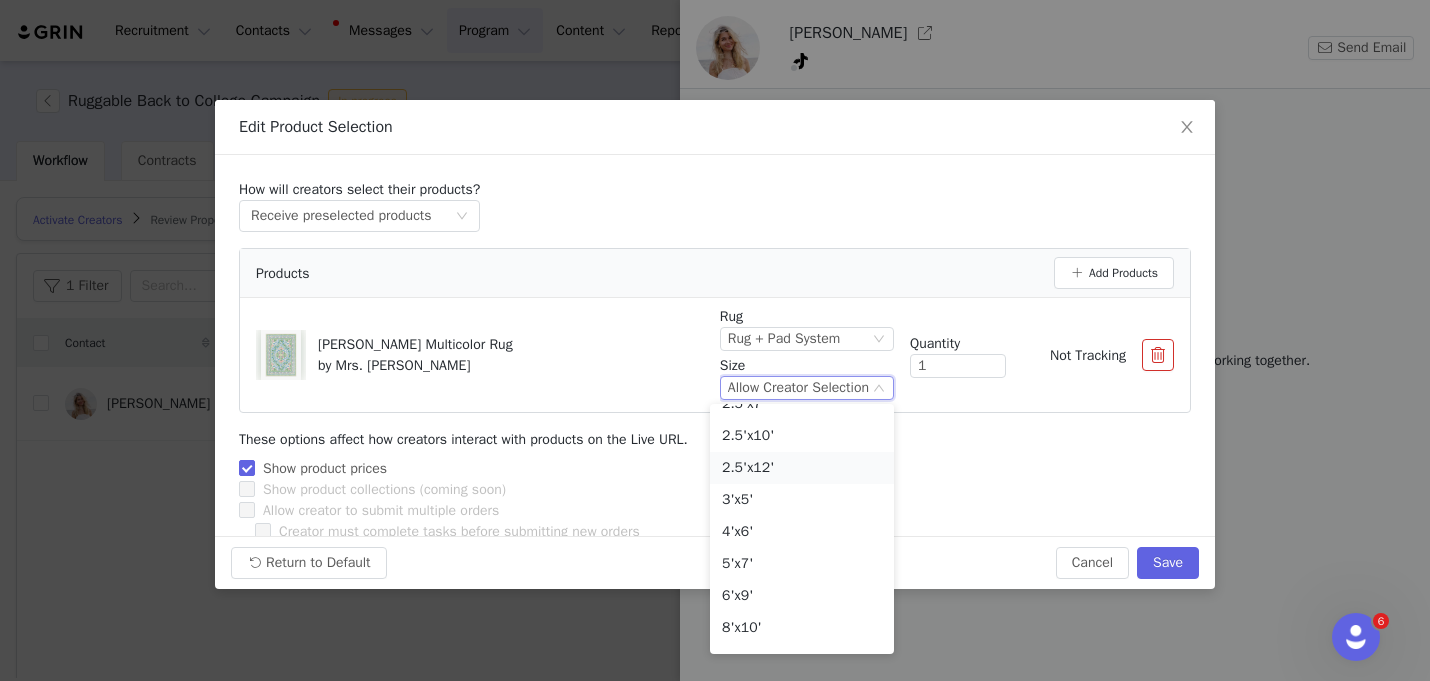 scroll, scrollTop: 124, scrollLeft: 0, axis: vertical 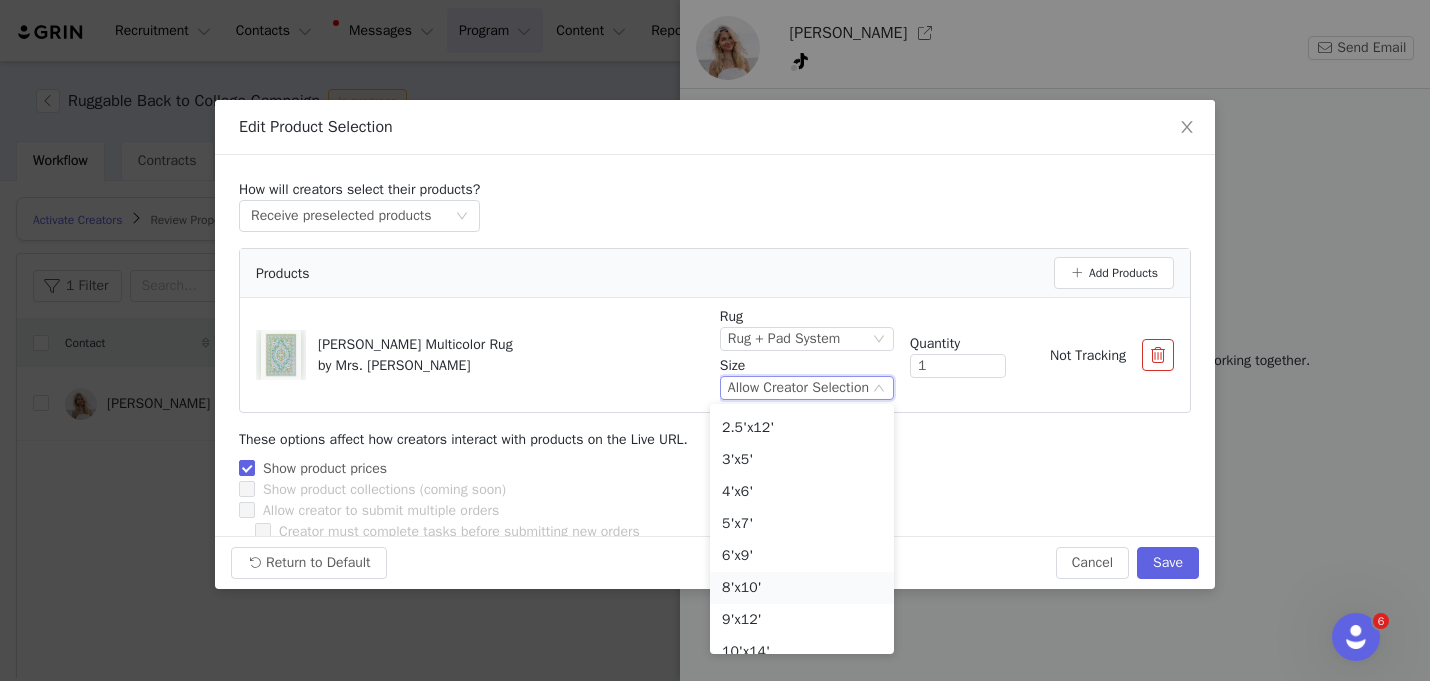 click on "8'x10'" at bounding box center (802, 588) 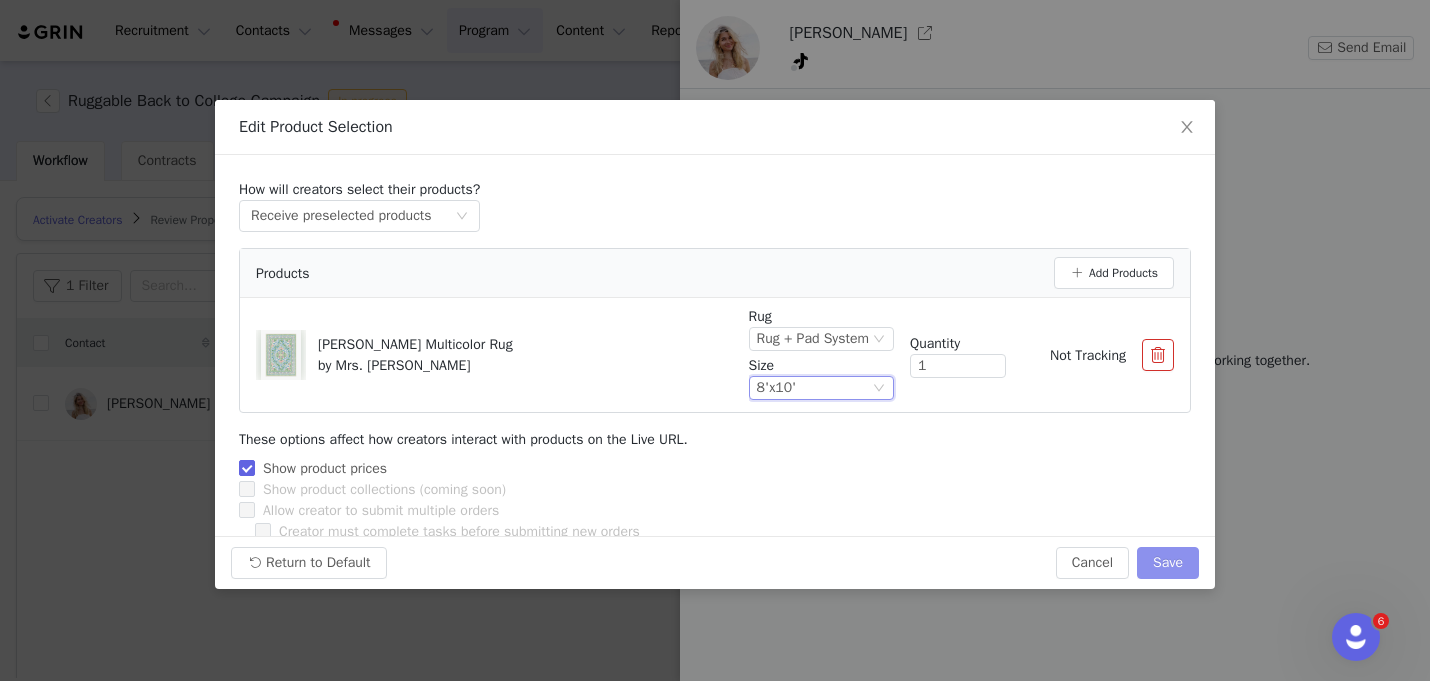 click on "Save" at bounding box center (1168, 563) 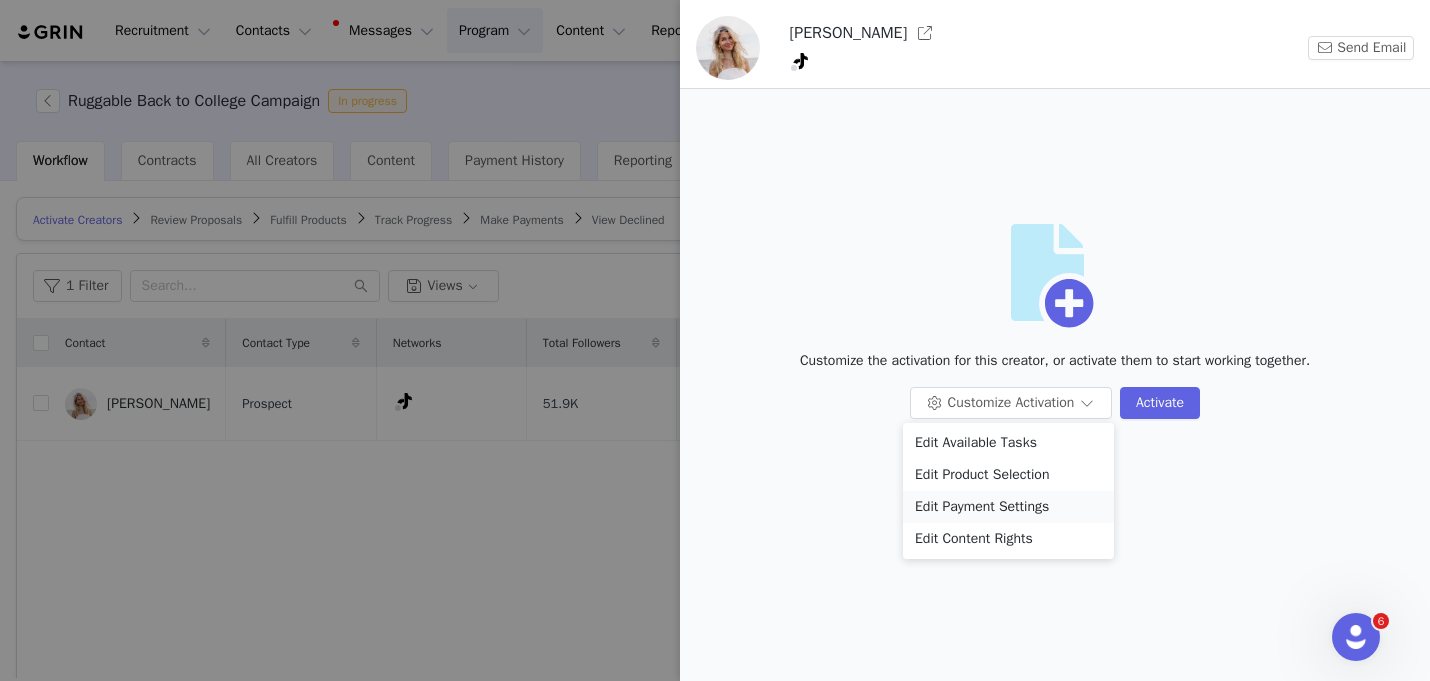 click on "Edit Payment Settings" at bounding box center [1008, 507] 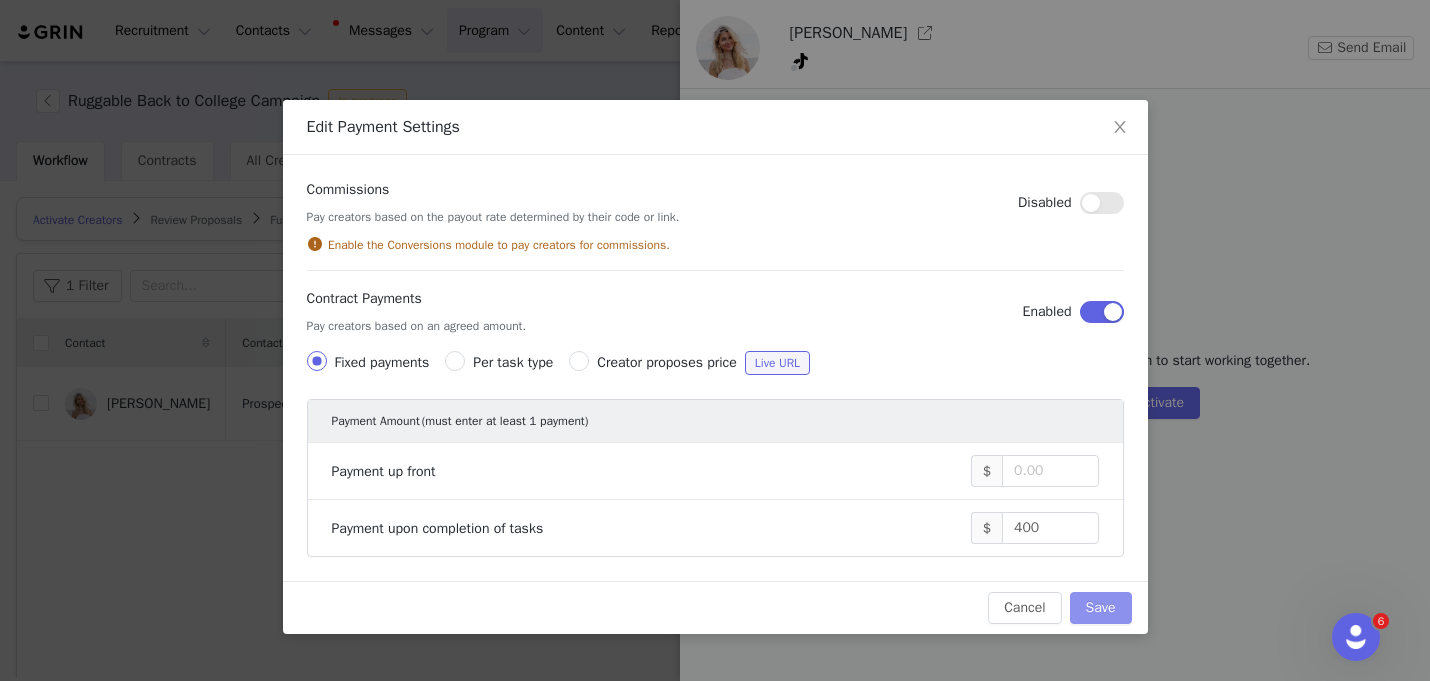 click on "Save" at bounding box center [1101, 608] 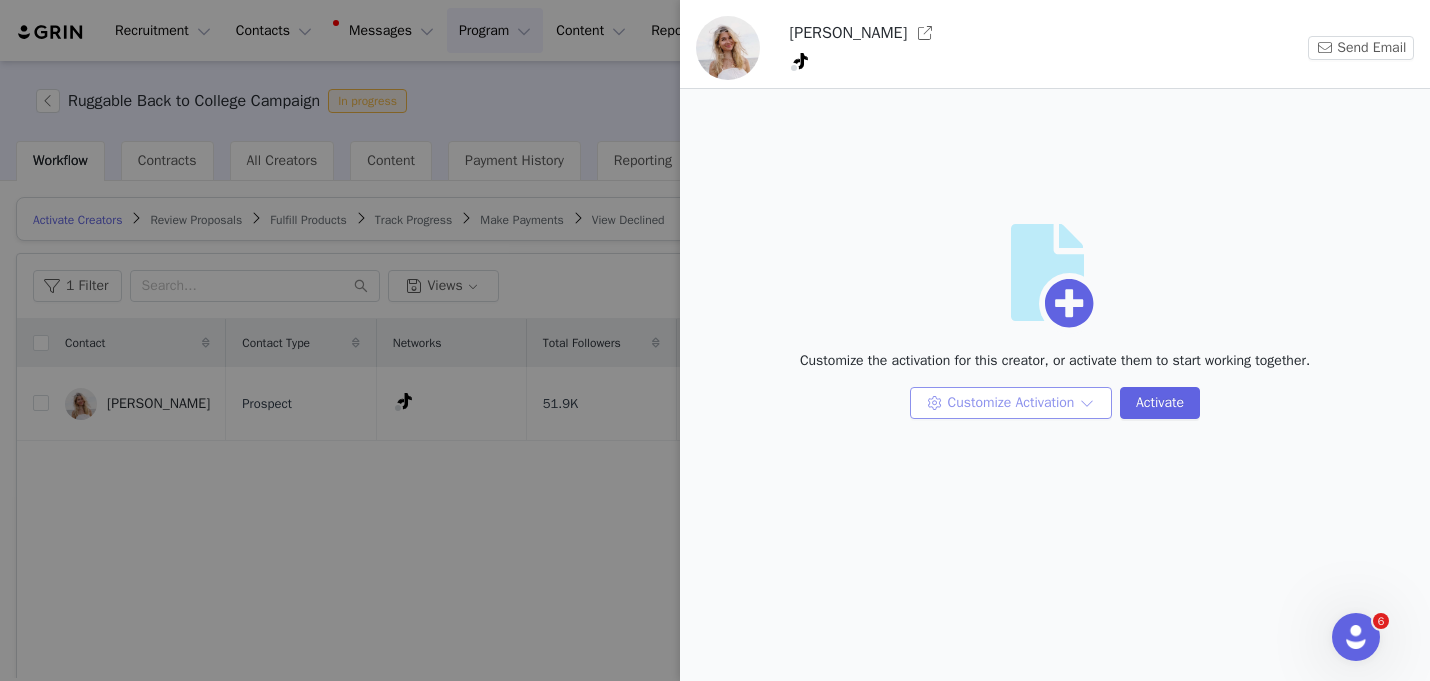 click on "Customize Activation" at bounding box center (1011, 403) 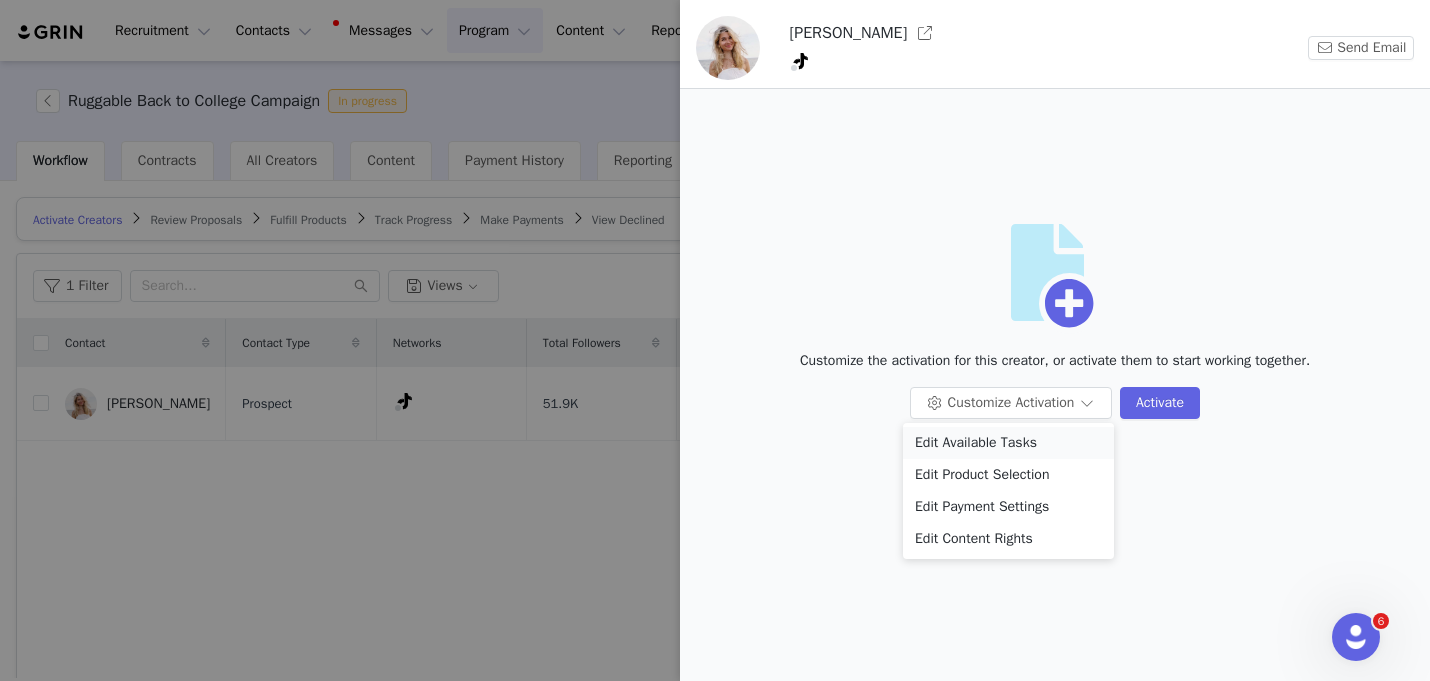 click on "Edit Available Tasks" at bounding box center (1008, 443) 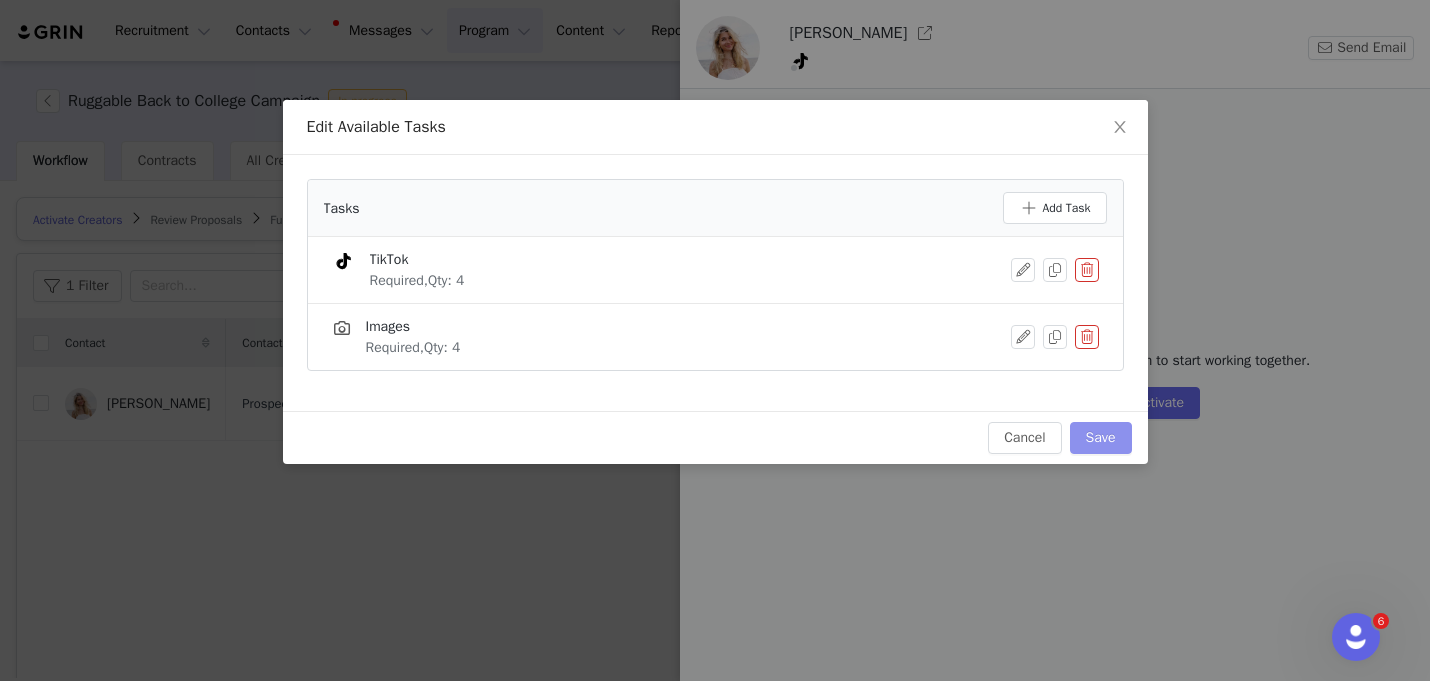 click on "Save" at bounding box center (1101, 438) 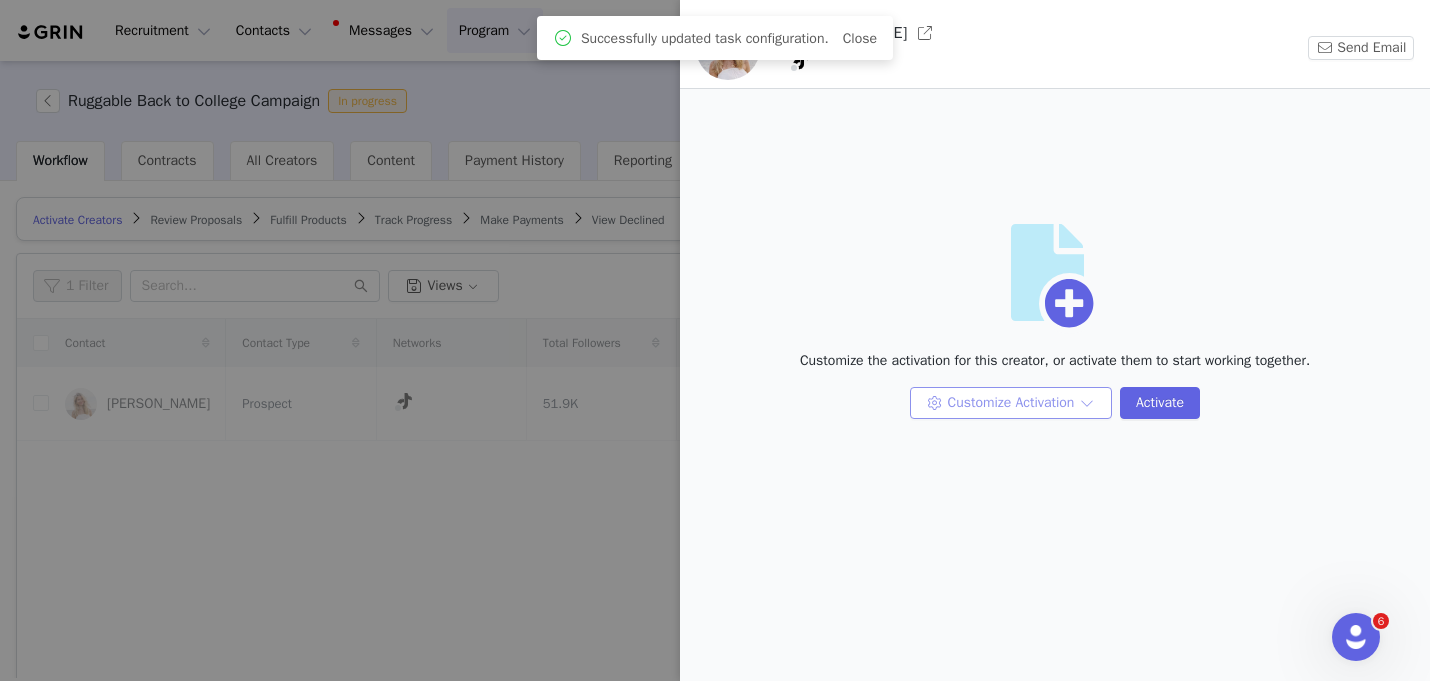 click on "Customize Activation" at bounding box center (1011, 403) 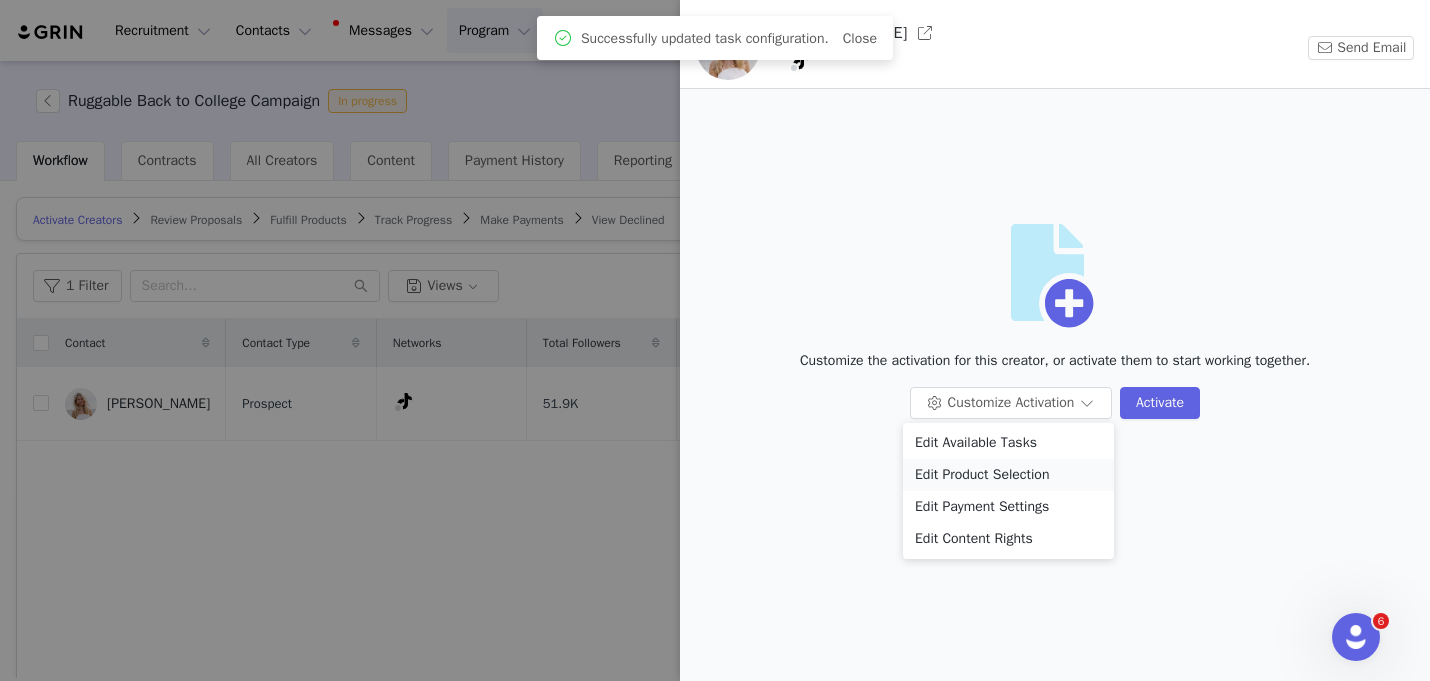 click on "Edit Product Selection" at bounding box center (1008, 475) 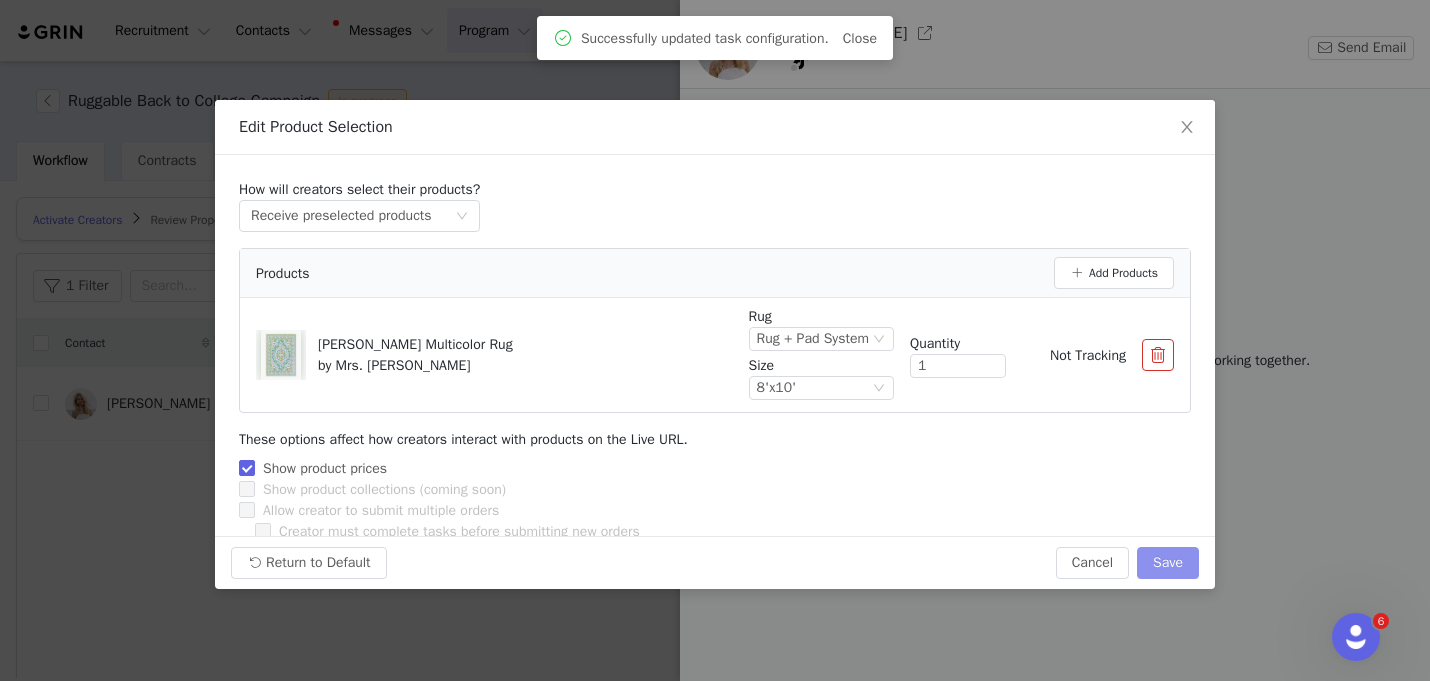 click on "Save" at bounding box center (1168, 563) 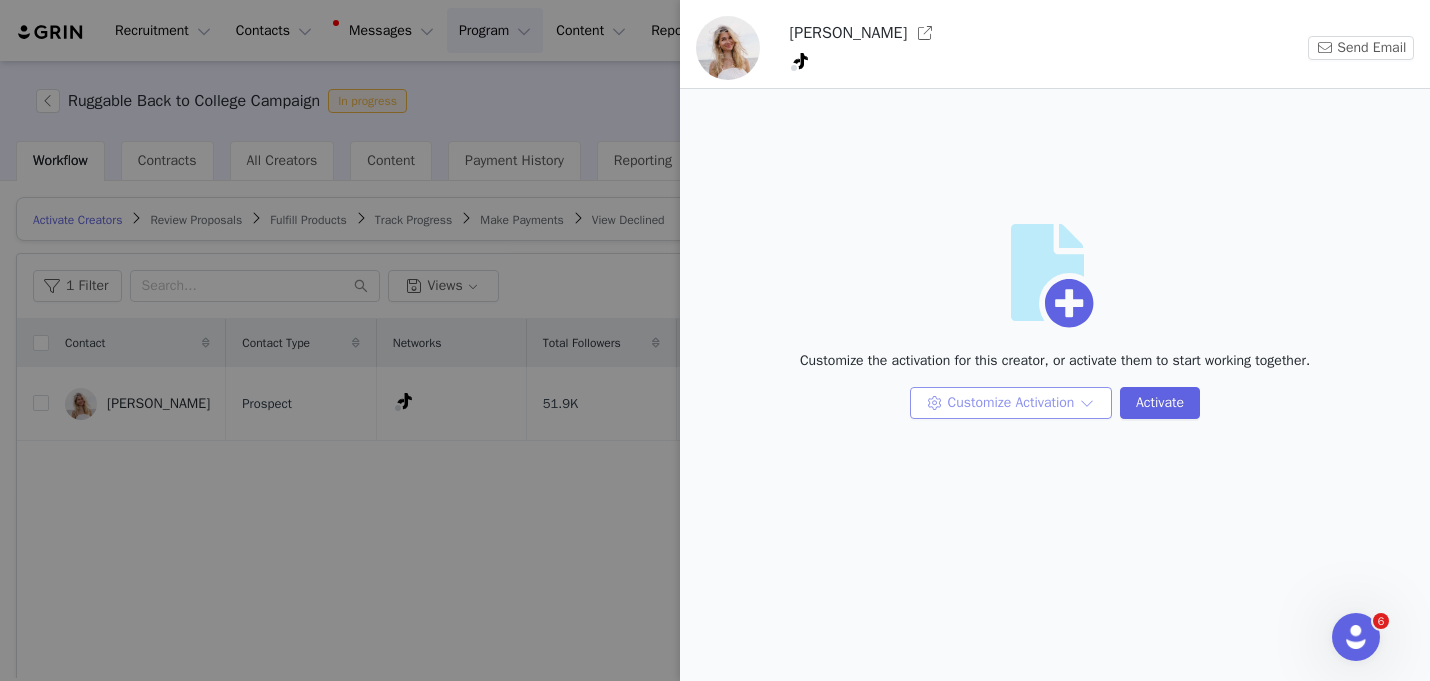 click on "Customize Activation" at bounding box center [1011, 403] 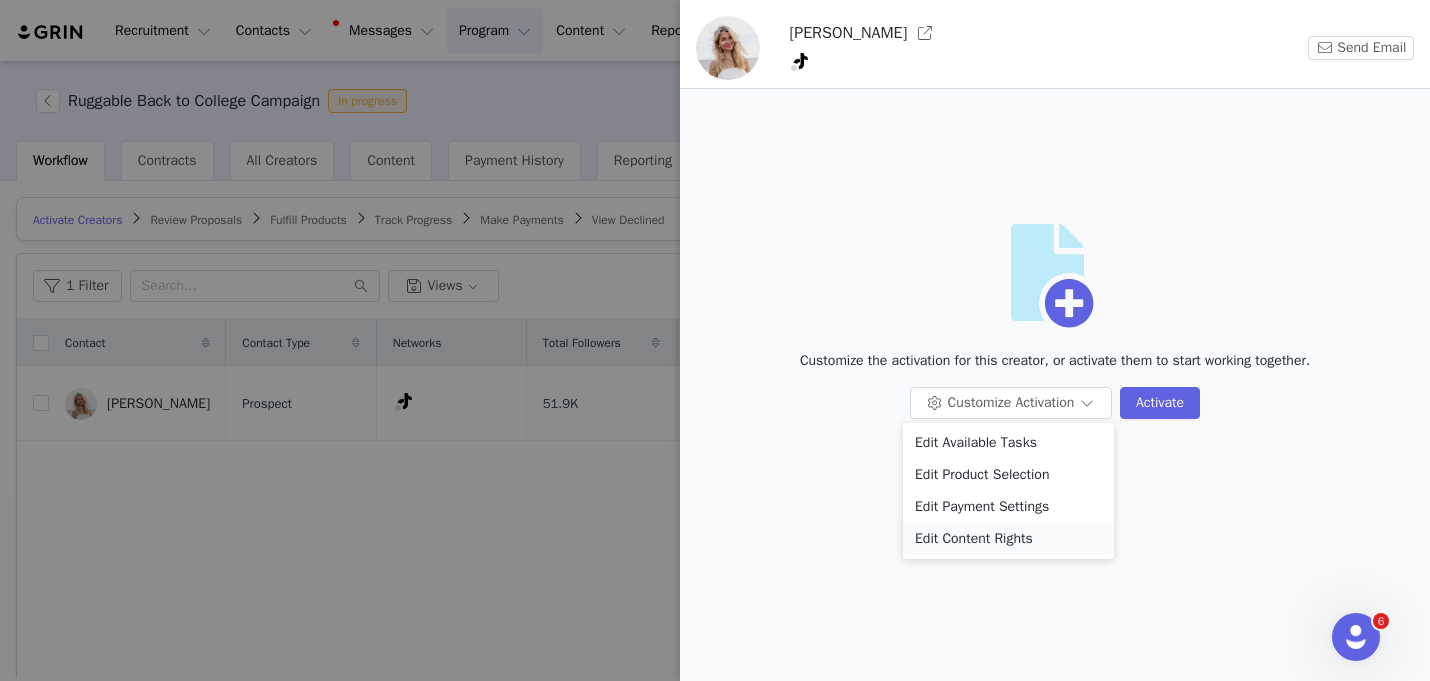 click on "Edit Content Rights" at bounding box center [1008, 539] 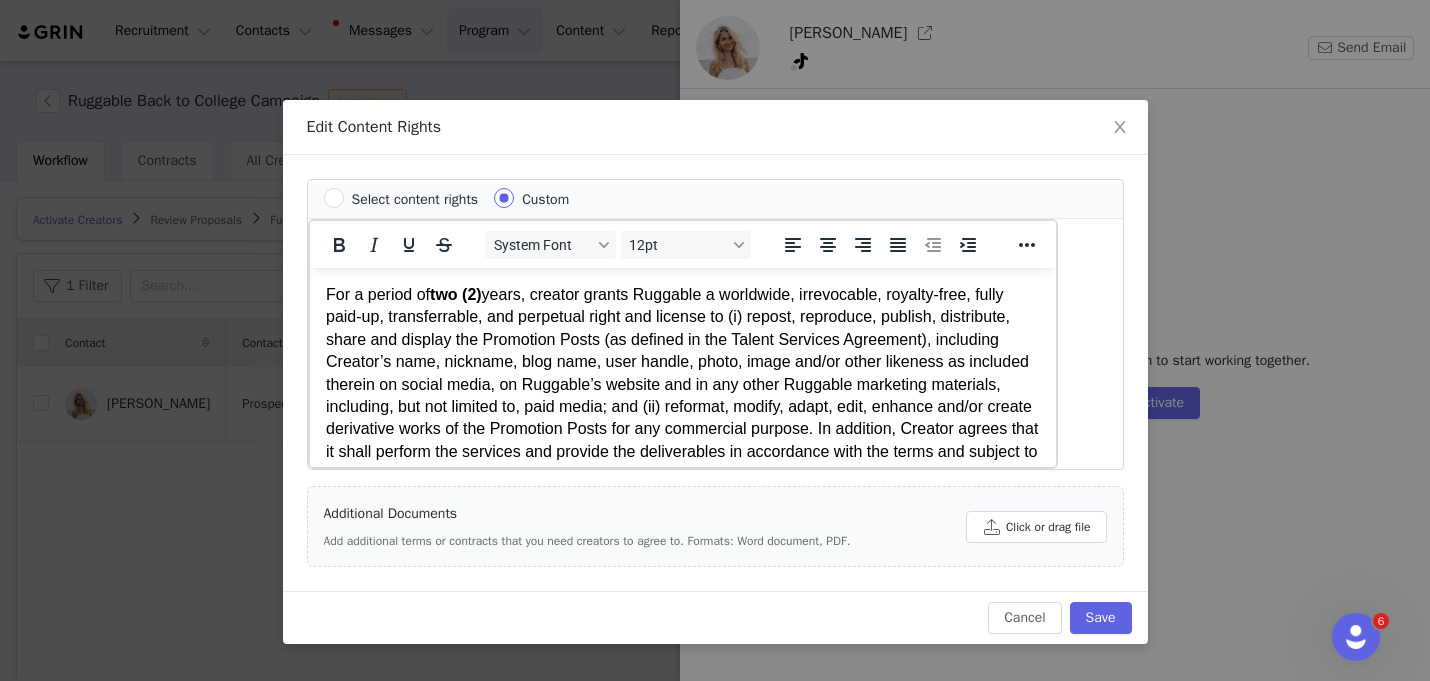 scroll, scrollTop: 73, scrollLeft: 0, axis: vertical 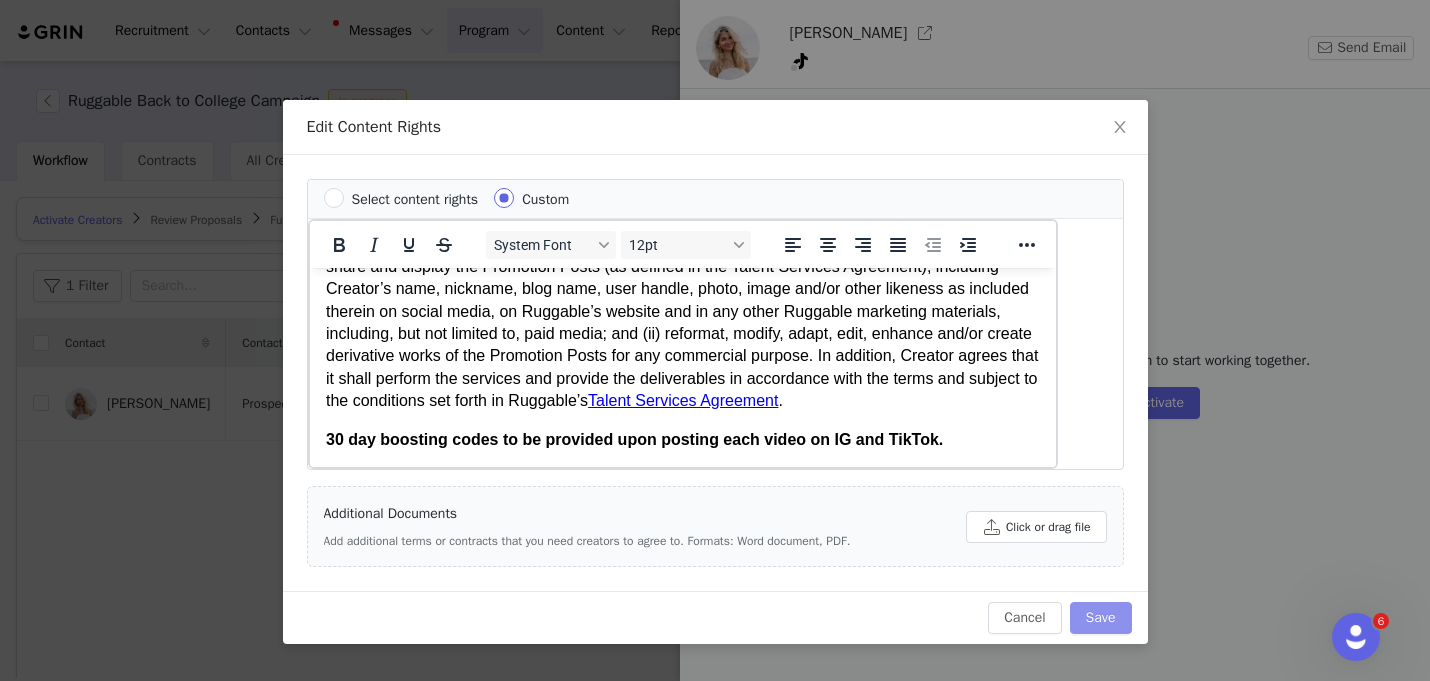 click on "Save" at bounding box center (1101, 618) 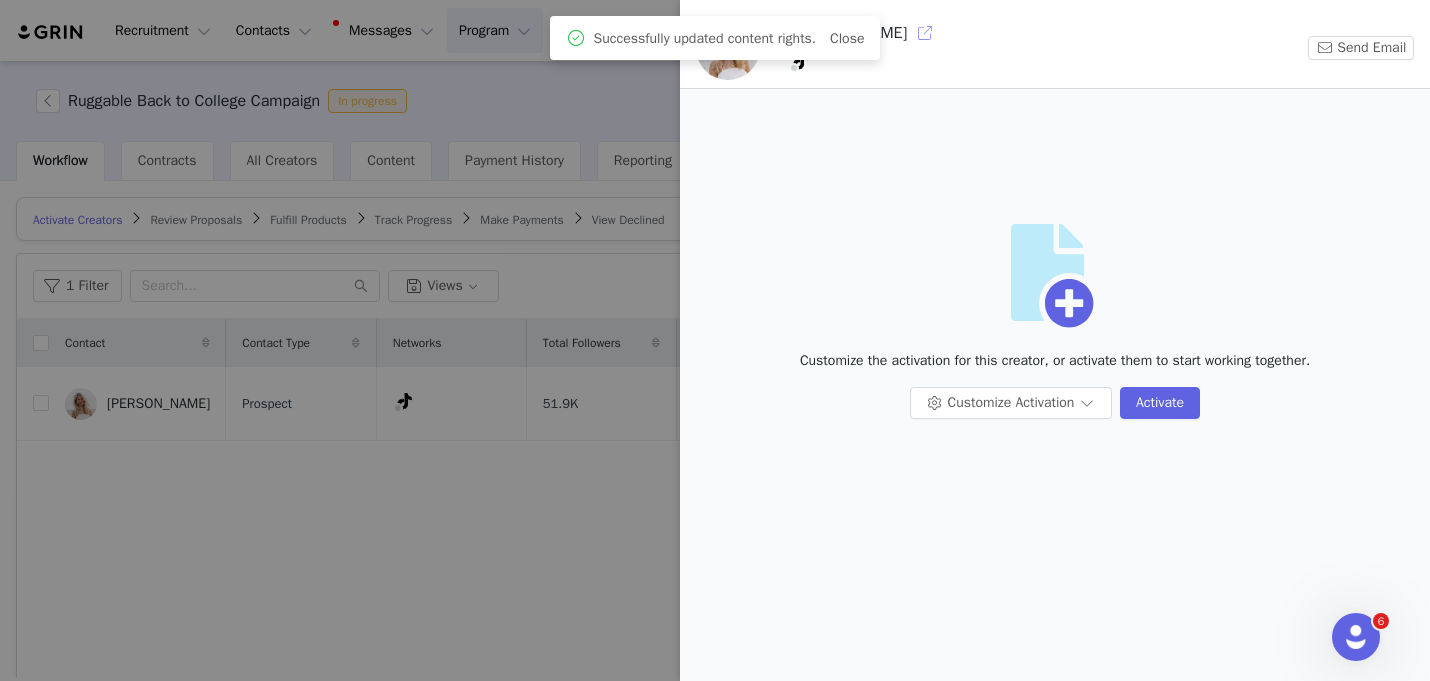 click at bounding box center (925, 33) 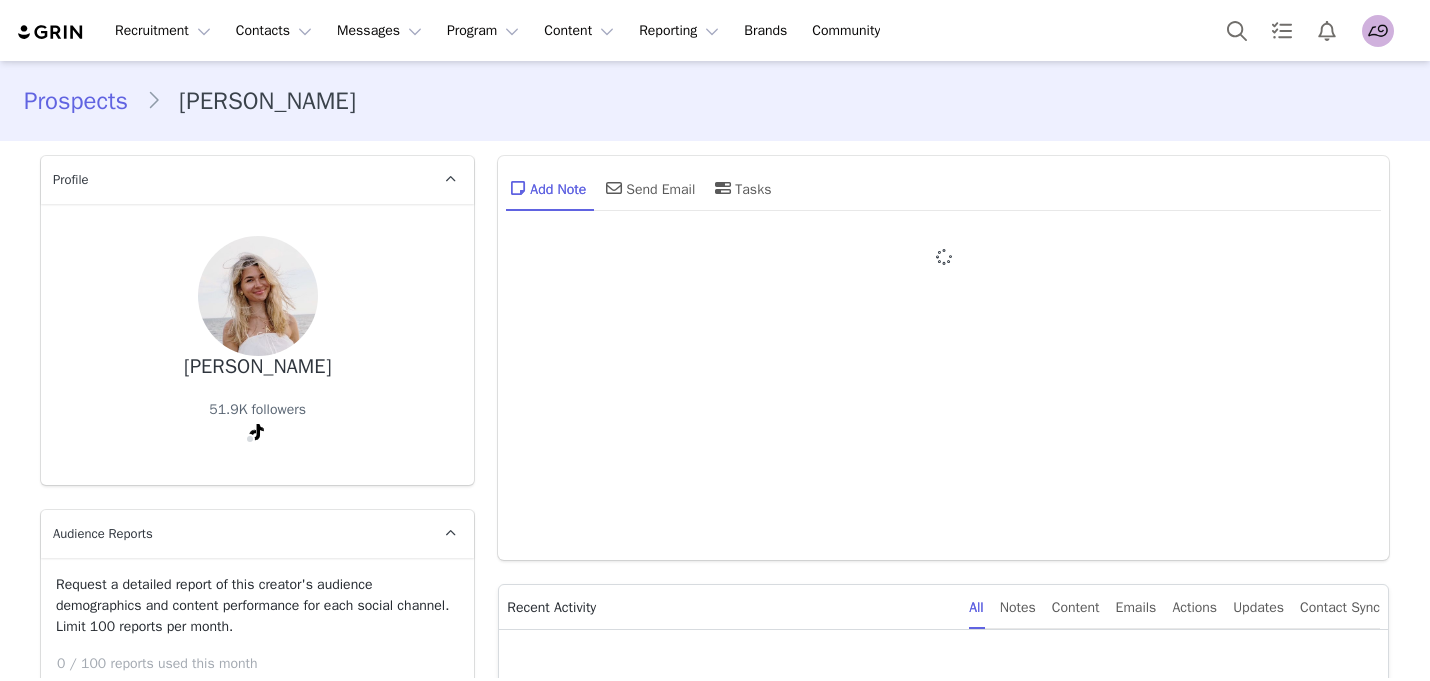 type on "+1 ([GEOGRAPHIC_DATA])" 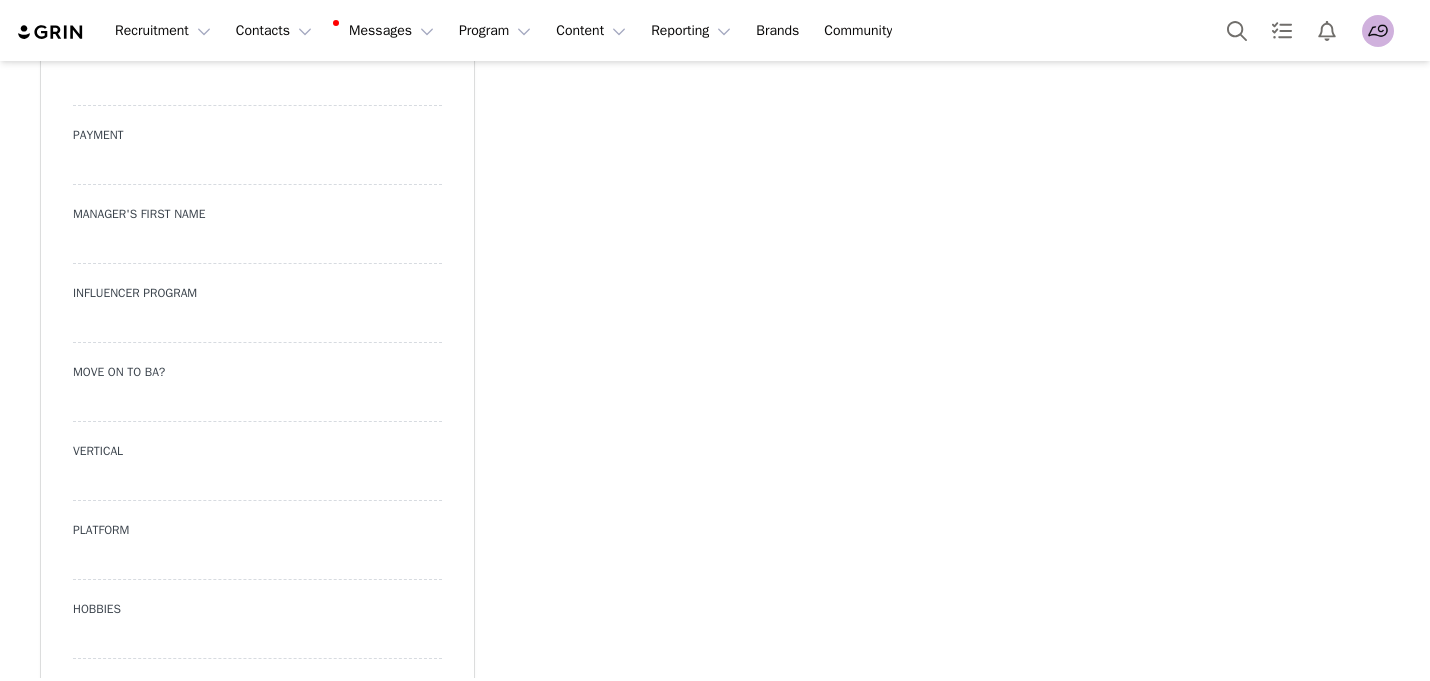 scroll, scrollTop: 3538, scrollLeft: 0, axis: vertical 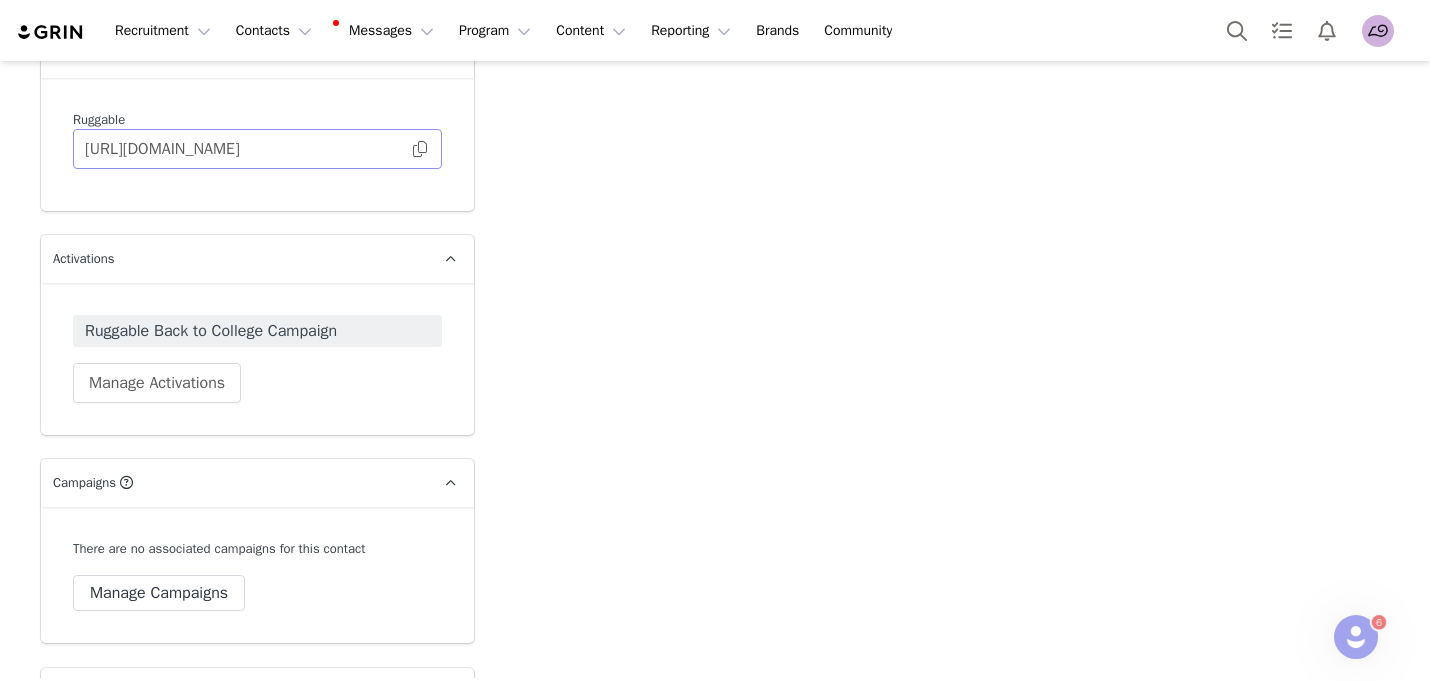 click at bounding box center [420, 149] 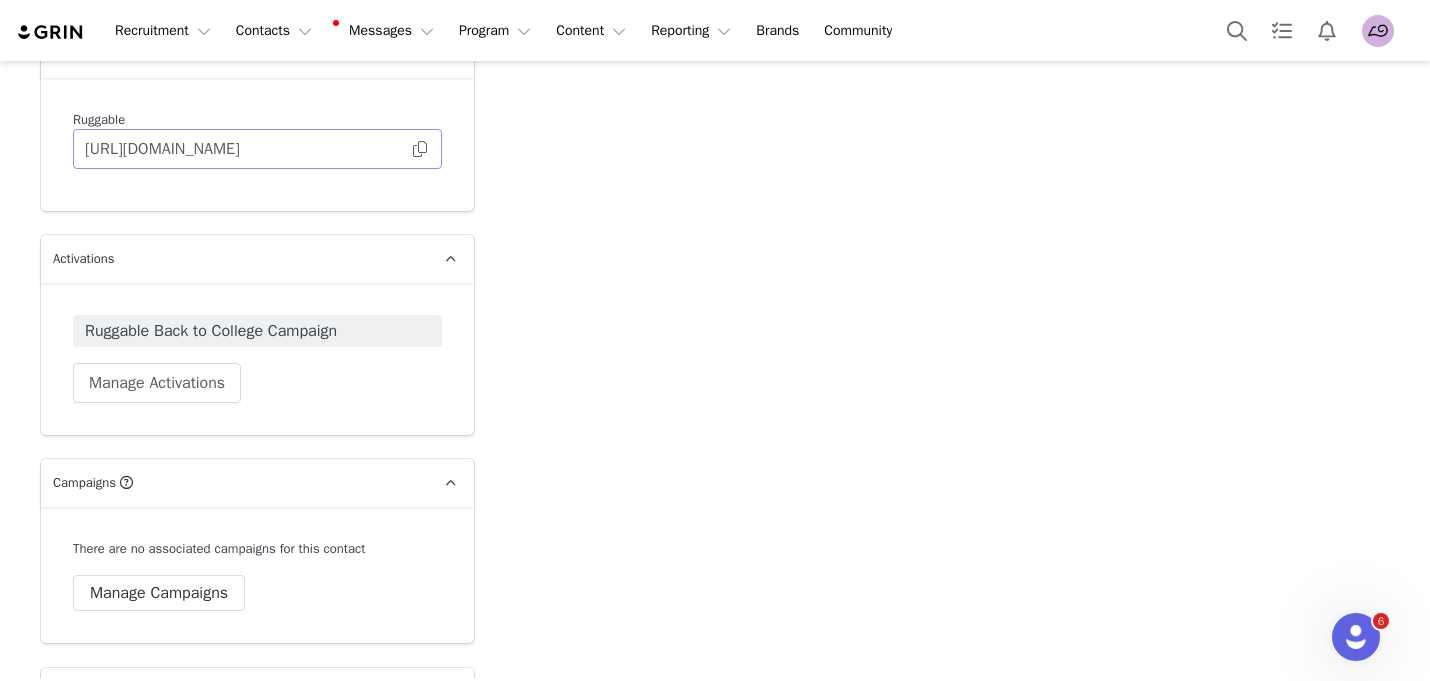 click at bounding box center [420, 149] 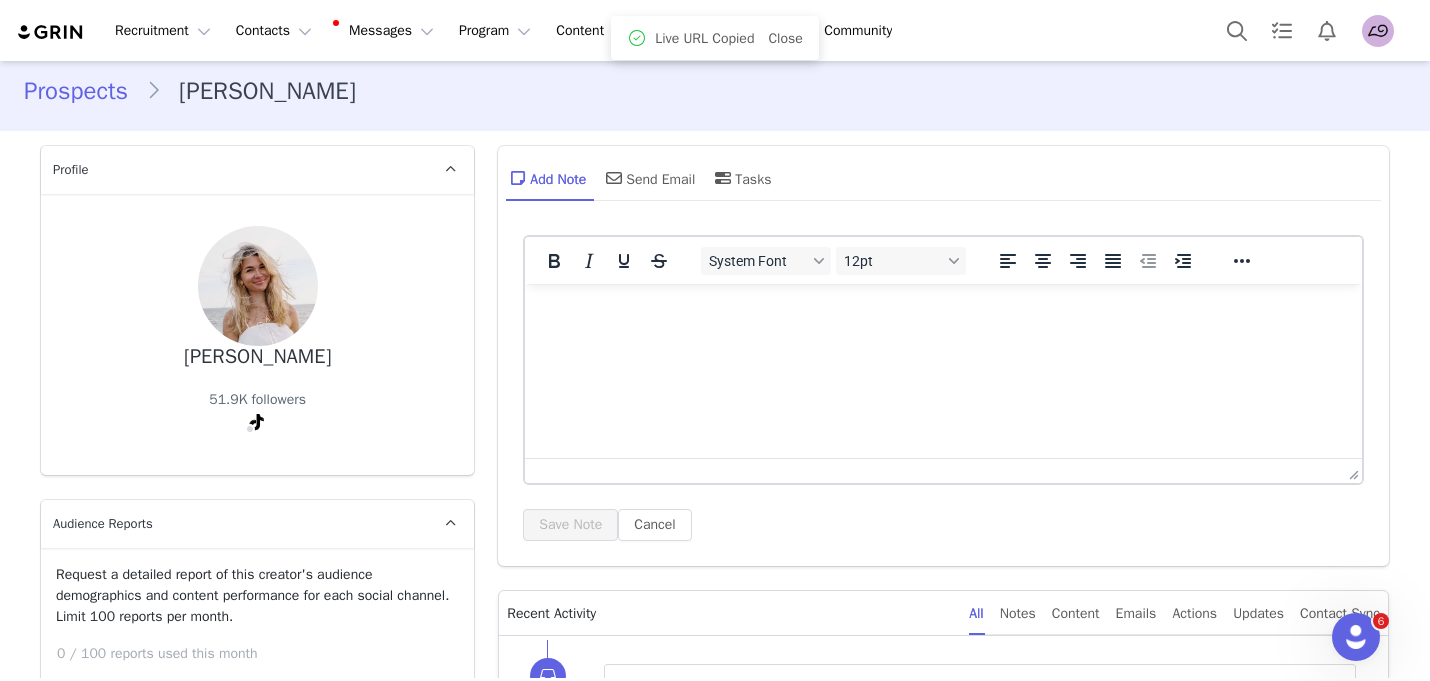 scroll, scrollTop: 0, scrollLeft: 0, axis: both 